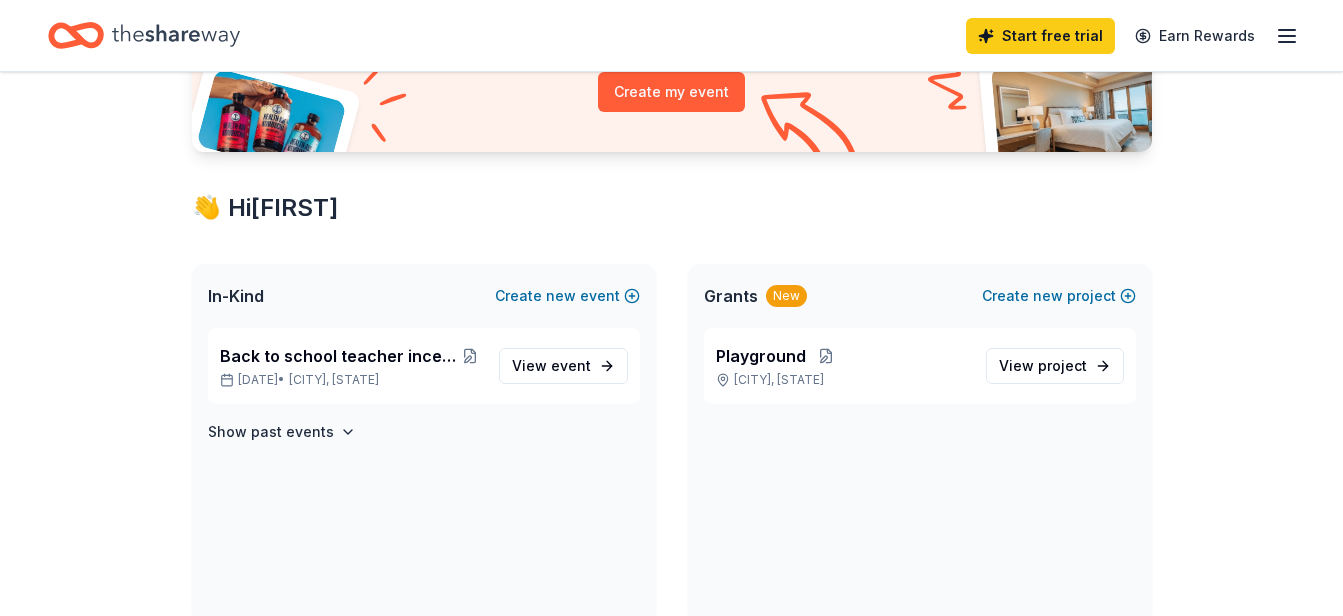 scroll, scrollTop: 284, scrollLeft: 0, axis: vertical 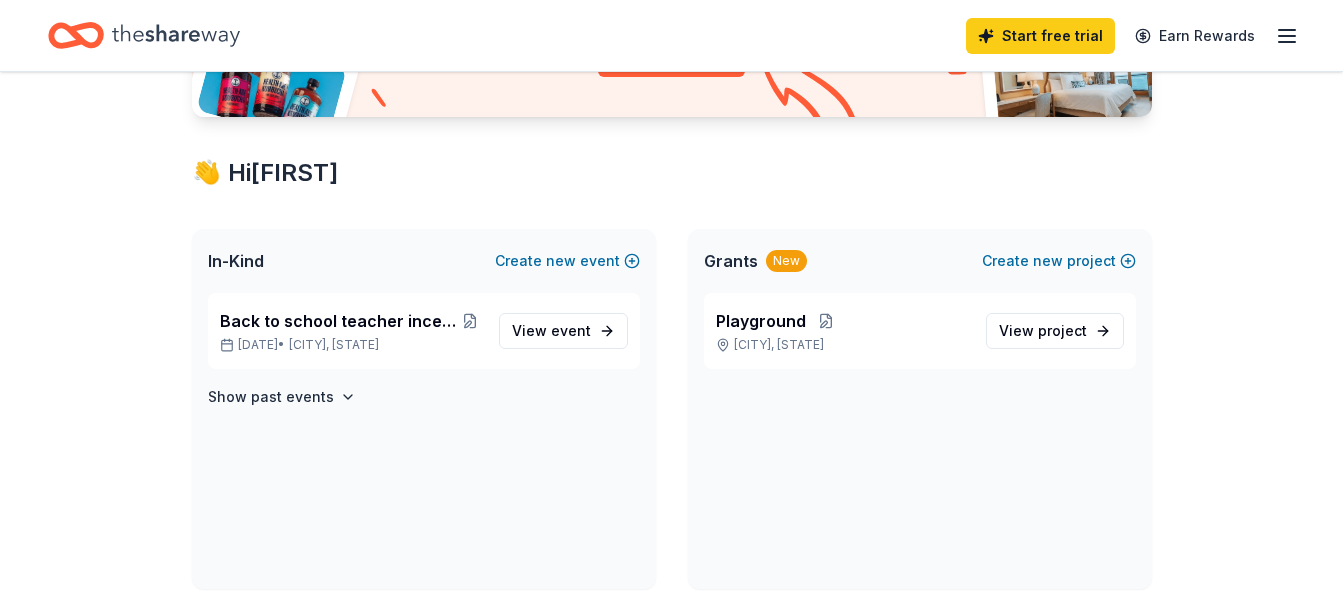 click on "In-Kind" at bounding box center (236, 261) 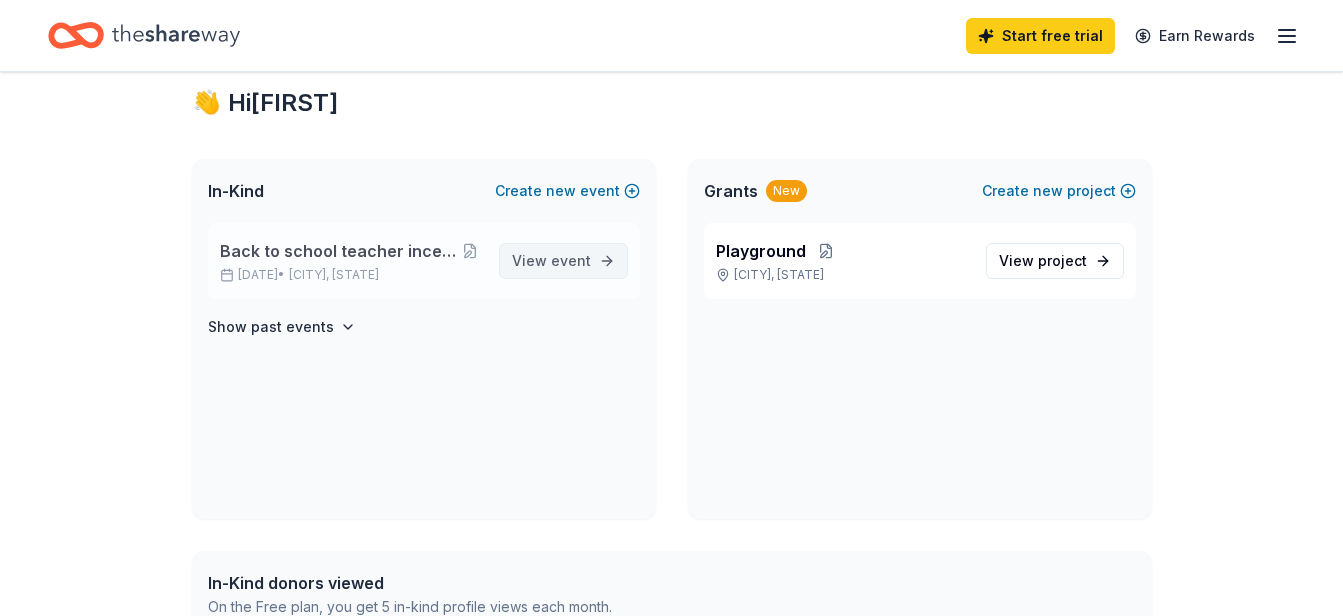 scroll, scrollTop: 384, scrollLeft: 0, axis: vertical 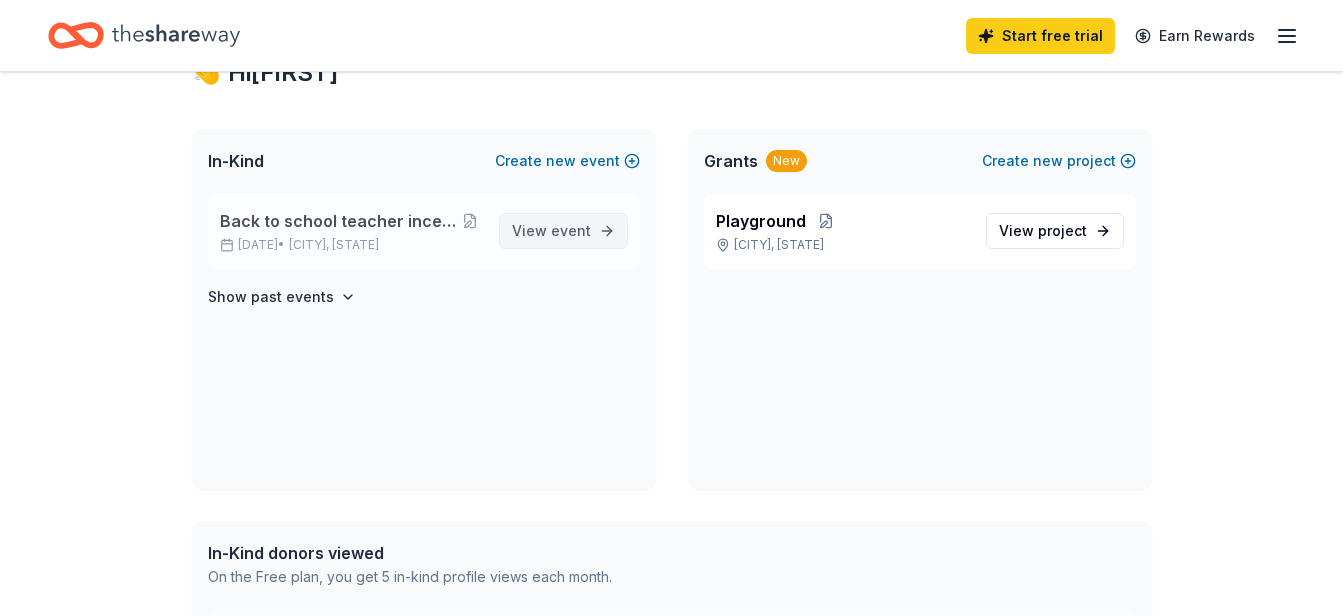 click on "event" at bounding box center [571, 230] 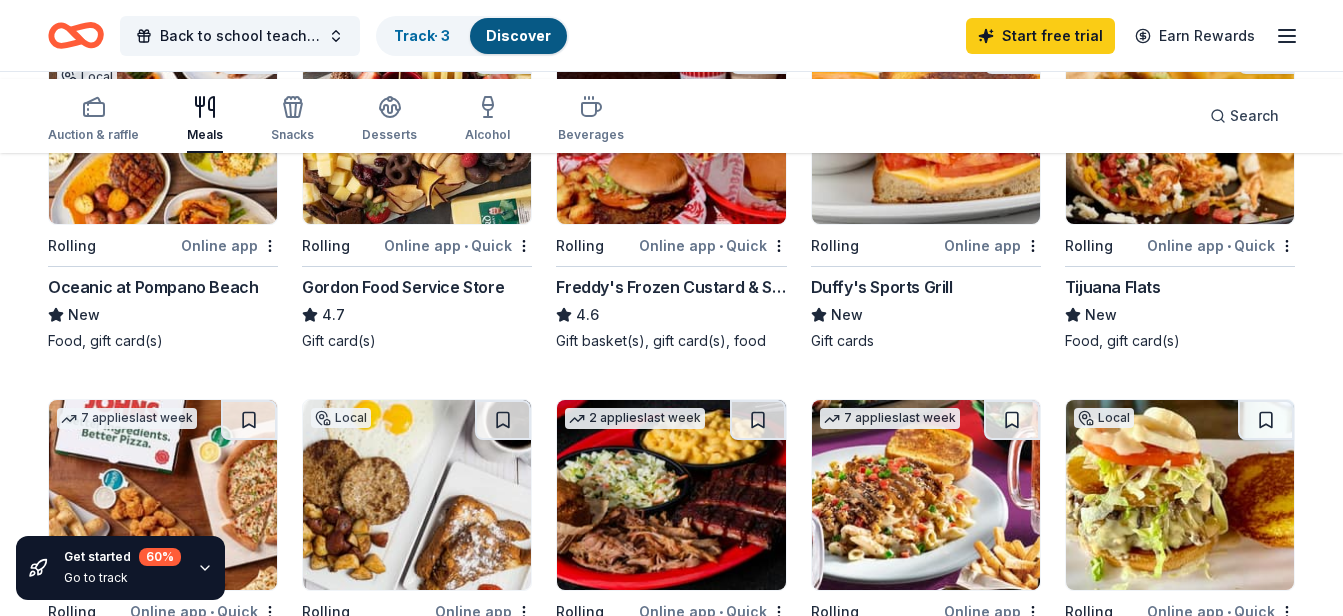 scroll, scrollTop: 300, scrollLeft: 0, axis: vertical 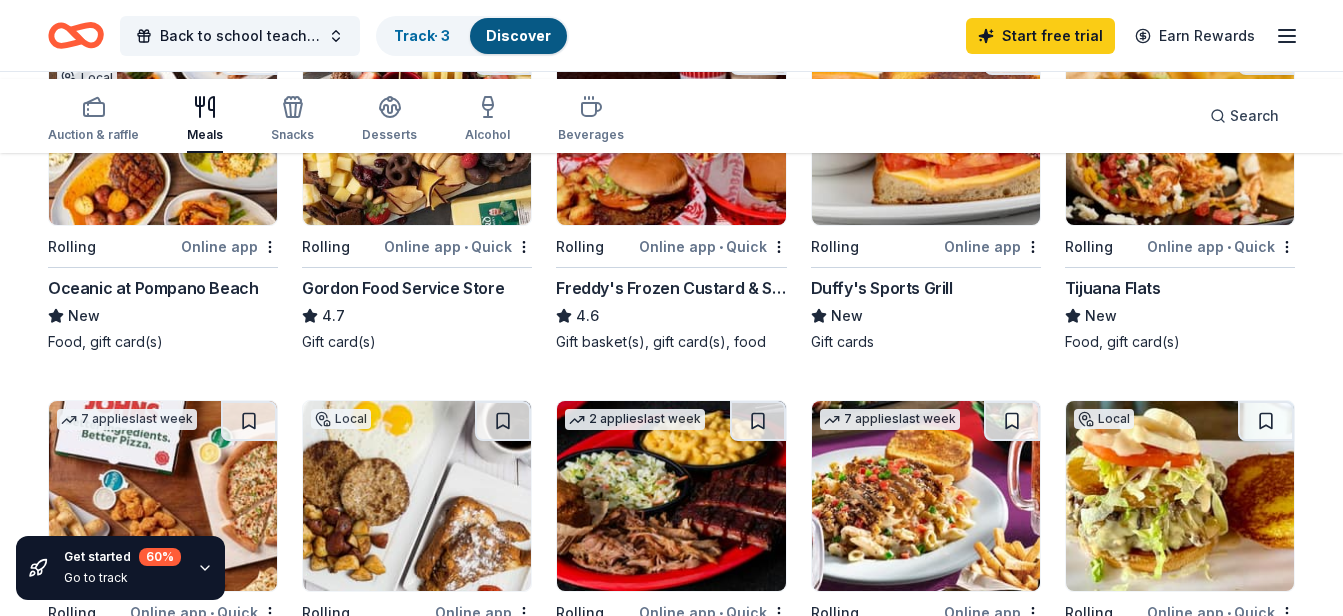 click on "Duffy's Sports Grill" at bounding box center (882, 288) 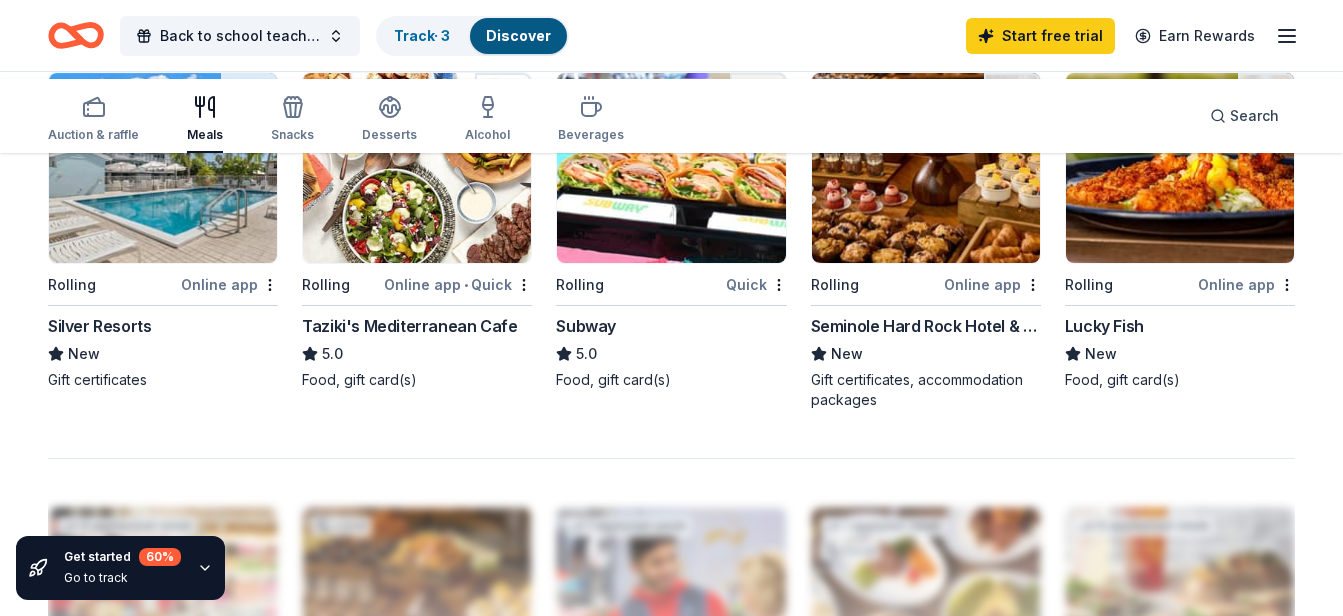 scroll, scrollTop: 1300, scrollLeft: 0, axis: vertical 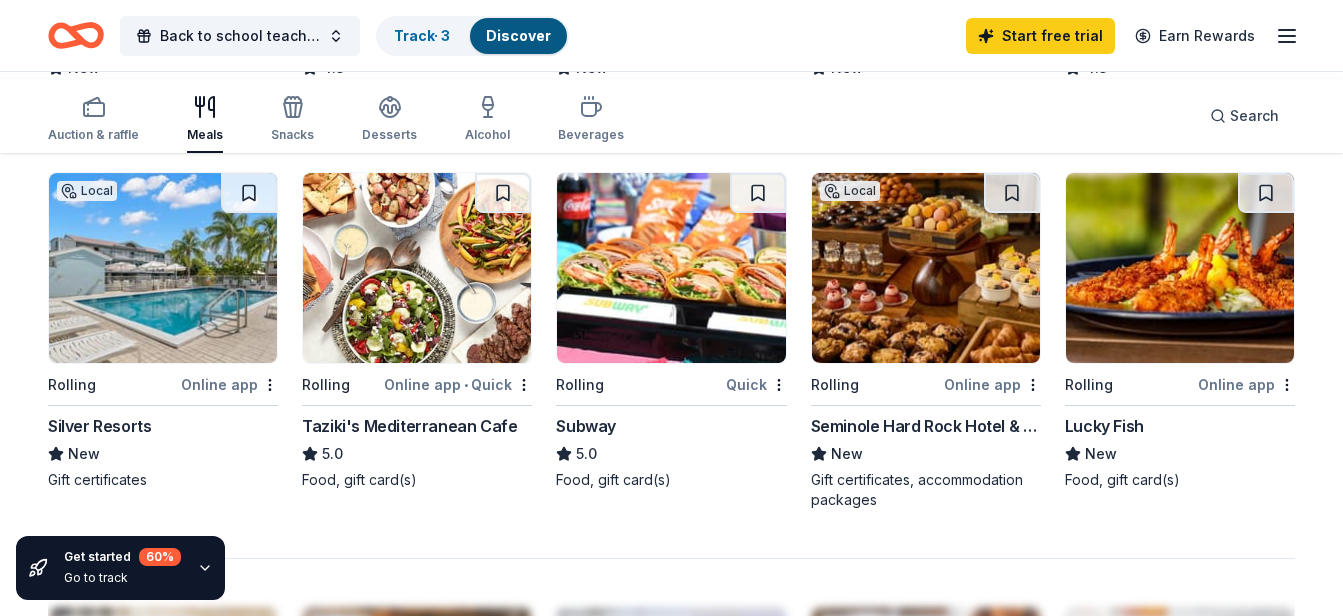 click on "Walmart" at bounding box center [1096, 40] 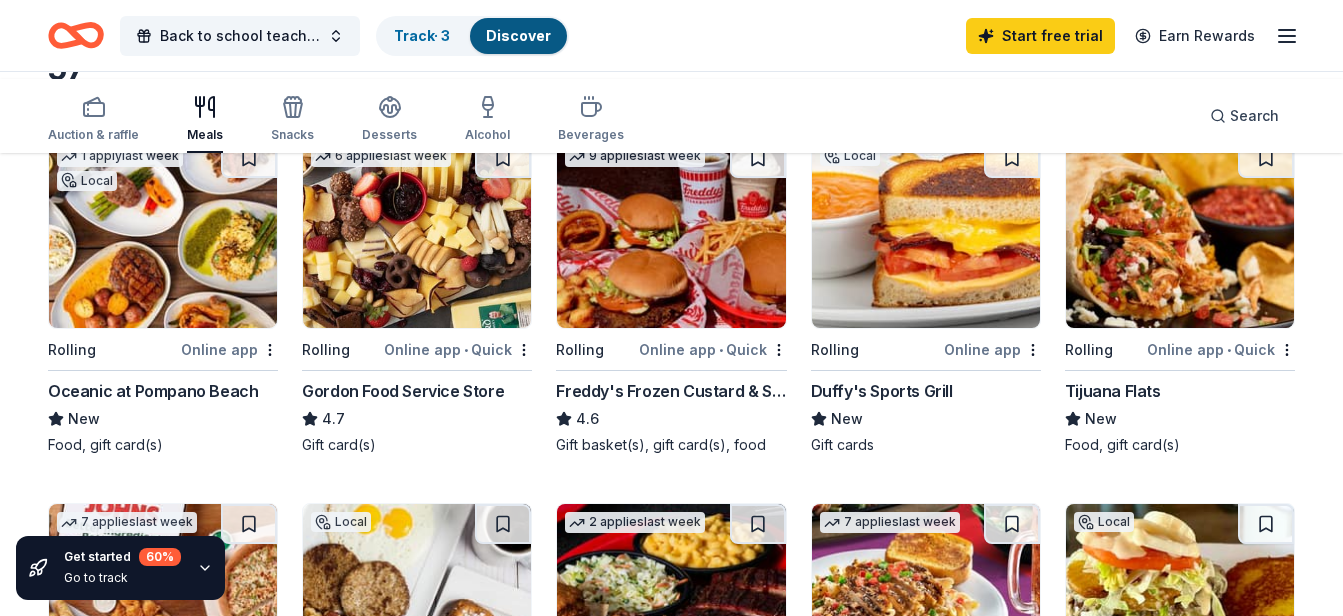scroll, scrollTop: 300, scrollLeft: 0, axis: vertical 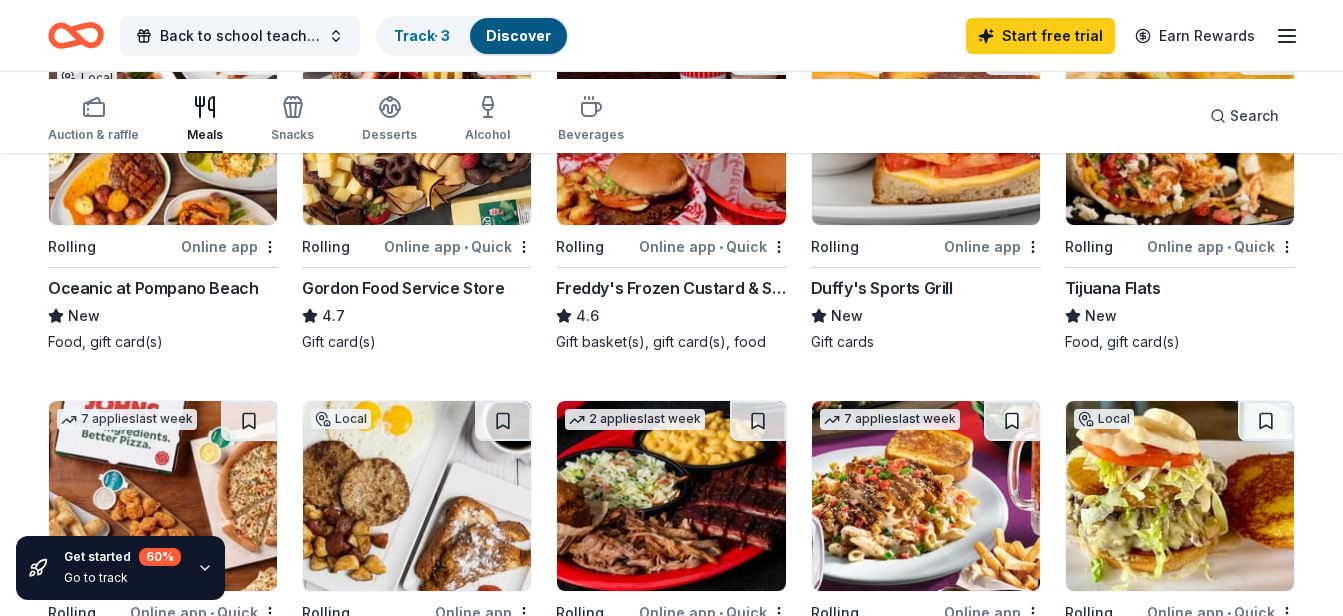 click on "Tijuana Flats" at bounding box center [1113, 288] 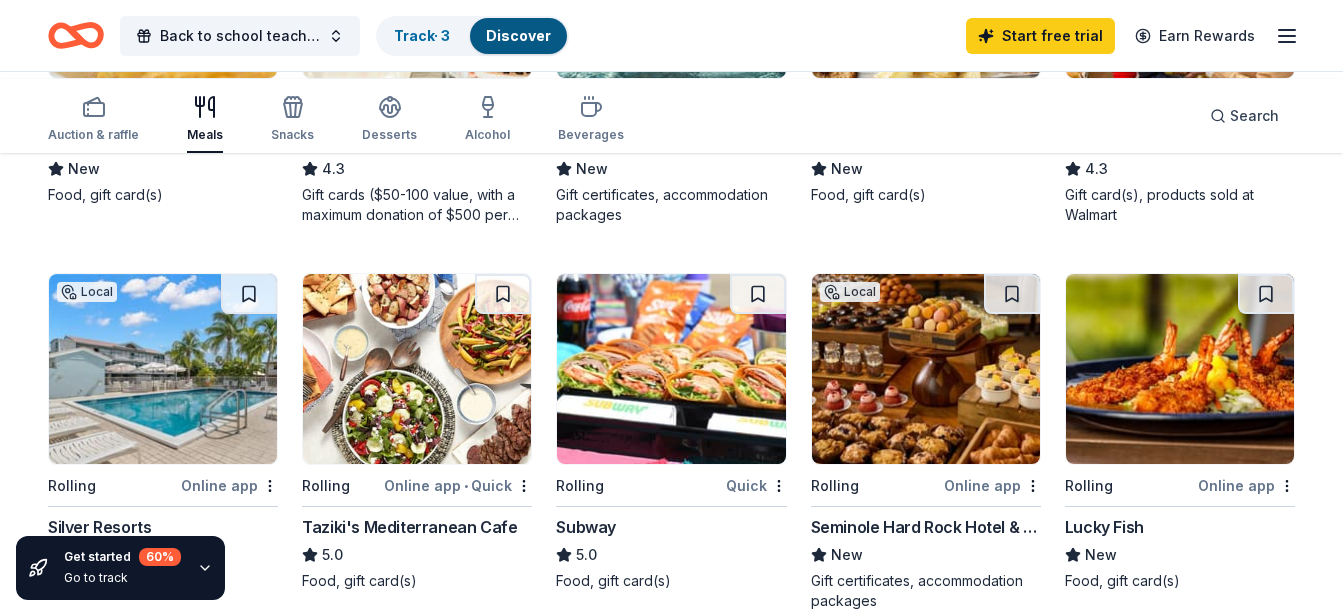 scroll, scrollTop: 1200, scrollLeft: 0, axis: vertical 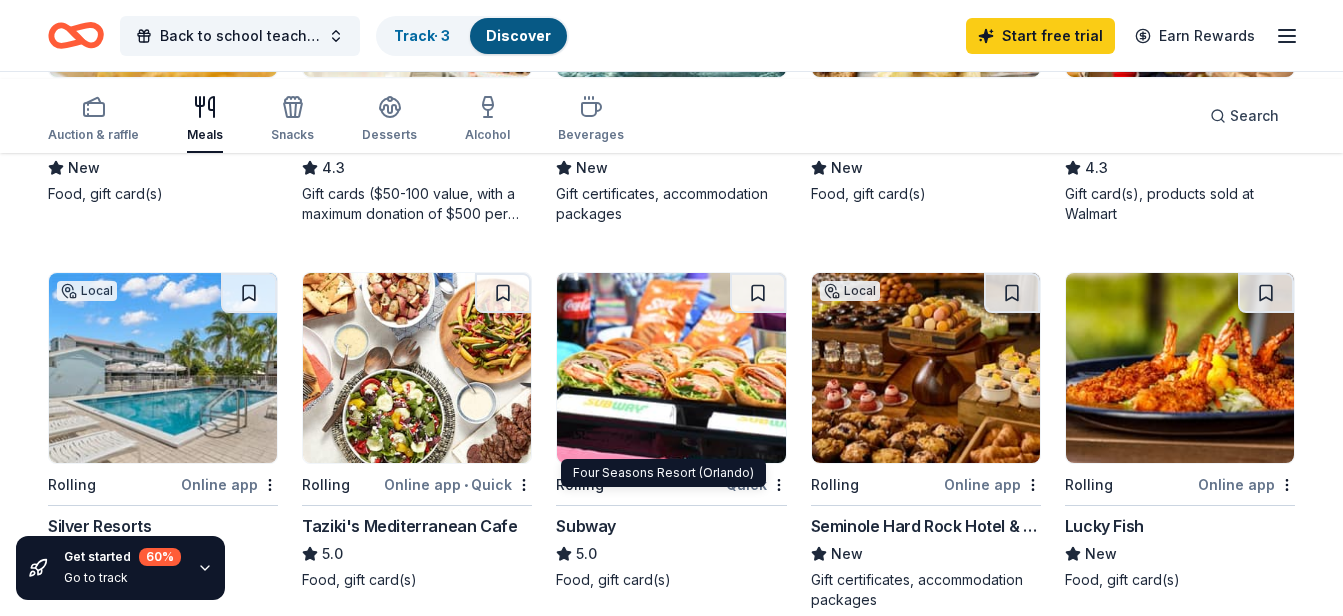 click on "Four Seasons Resort (Orlando)" at bounding box center (671, 140) 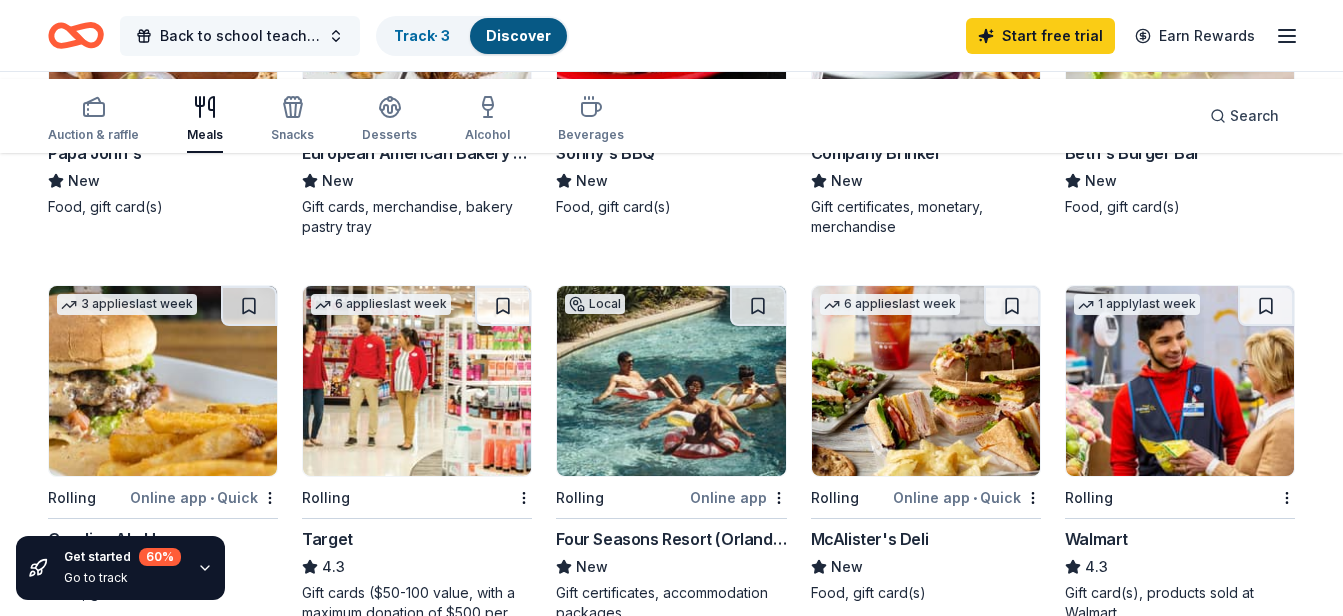 scroll, scrollTop: 800, scrollLeft: 0, axis: vertical 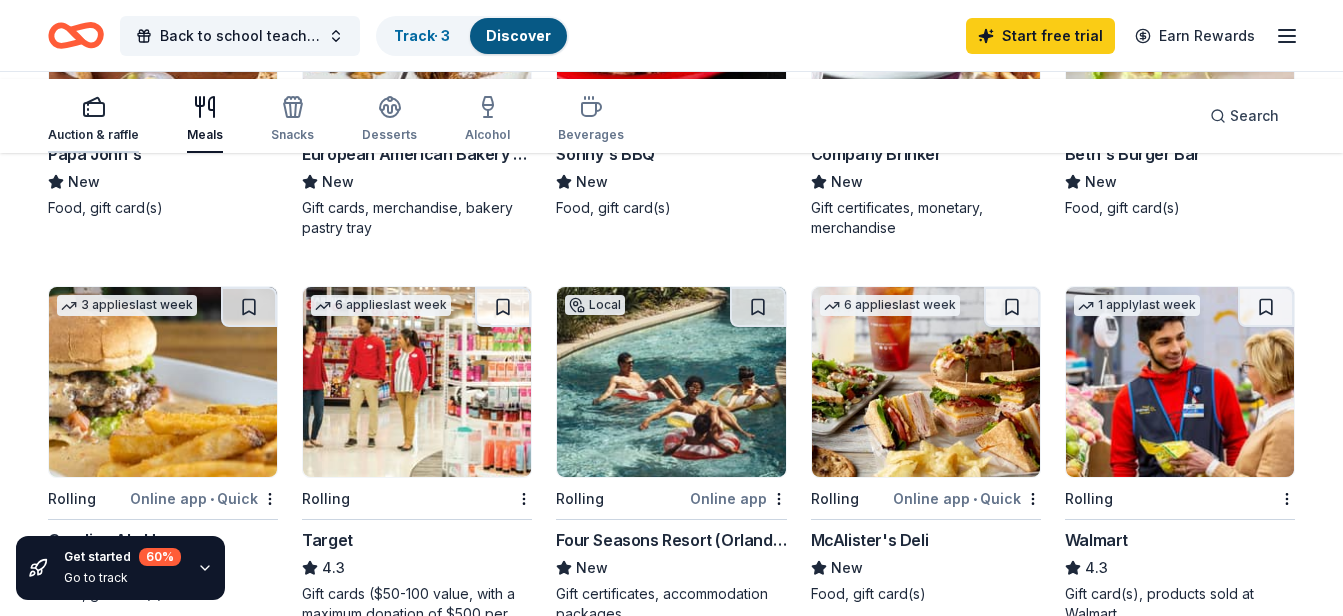 click on "Auction & raffle" at bounding box center [93, 119] 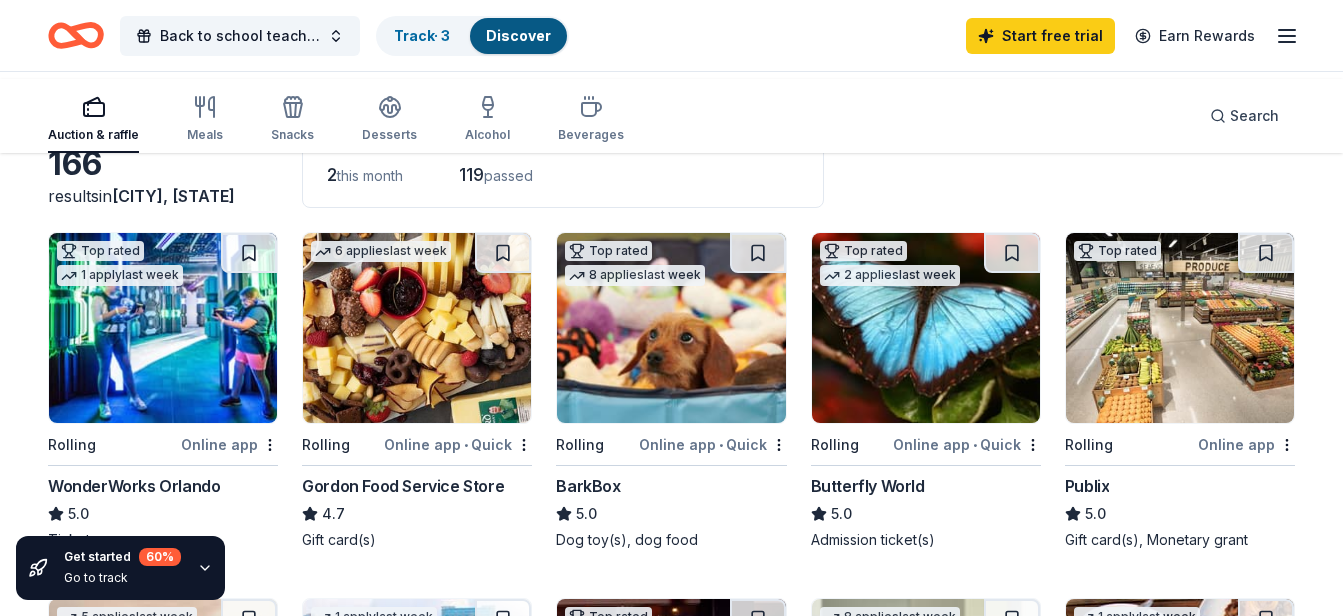 scroll, scrollTop: 0, scrollLeft: 0, axis: both 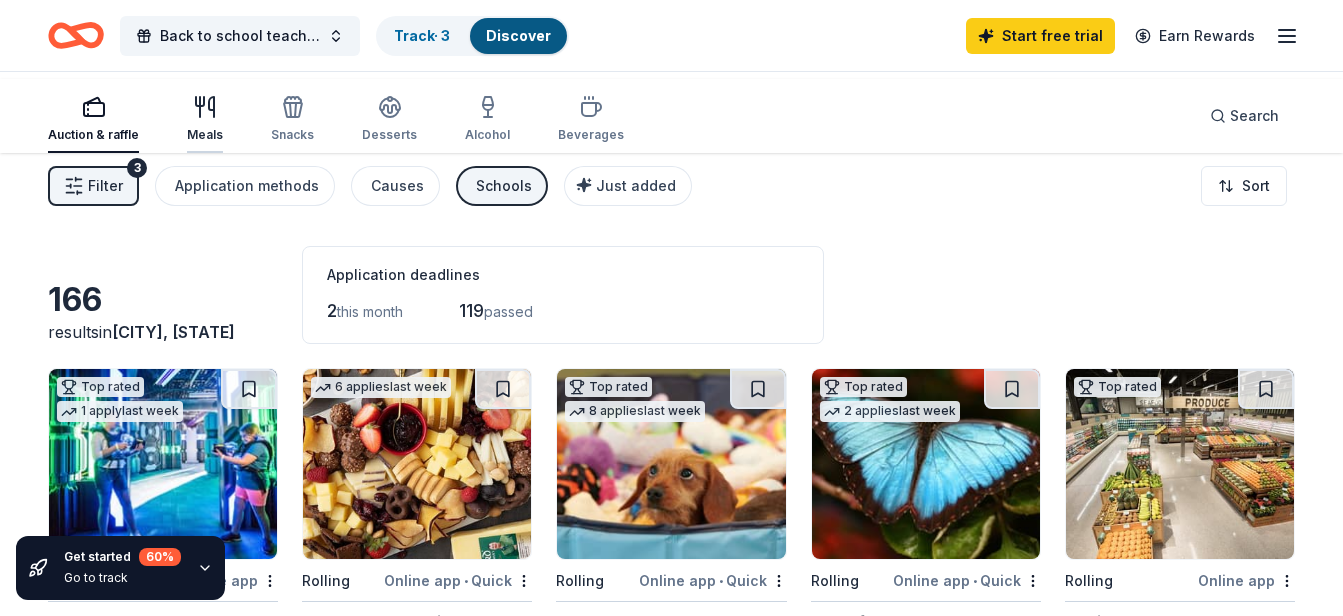 click 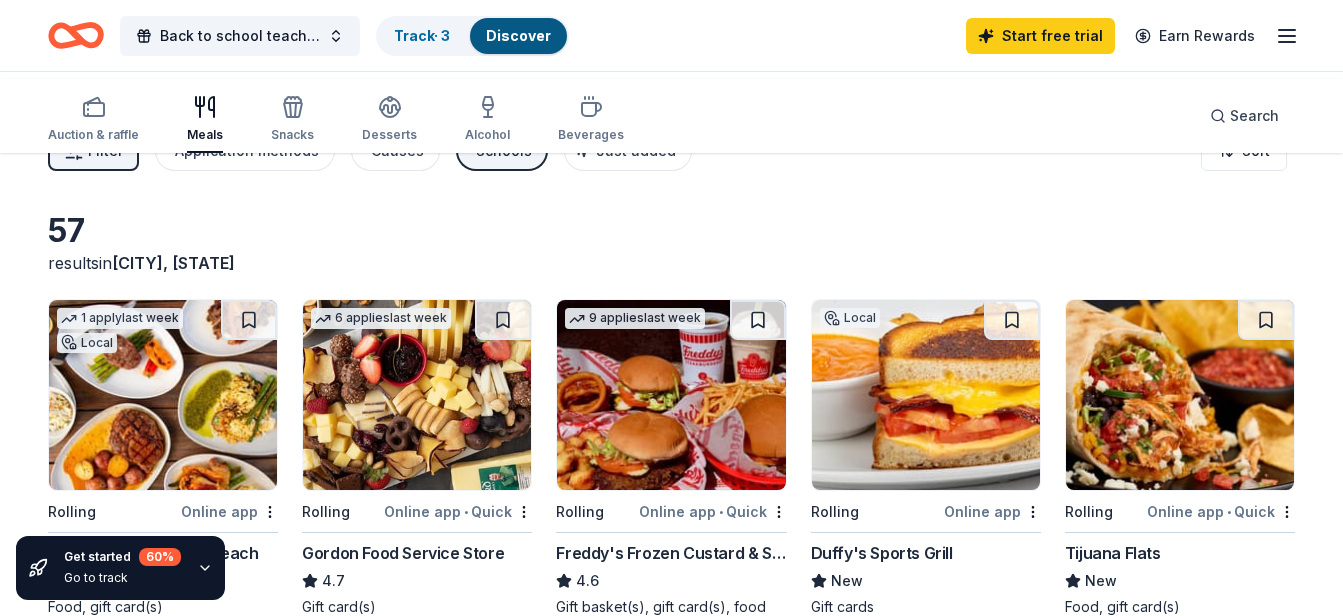 scroll, scrollTop: 0, scrollLeft: 0, axis: both 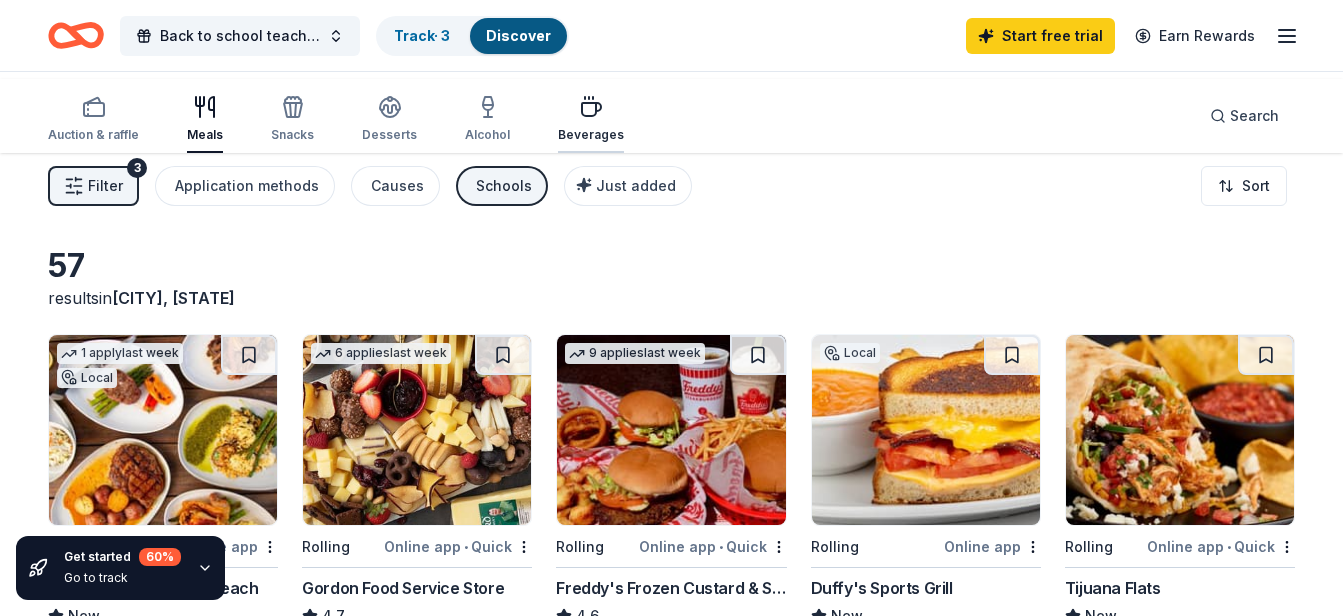 click on "Beverages" at bounding box center [591, 119] 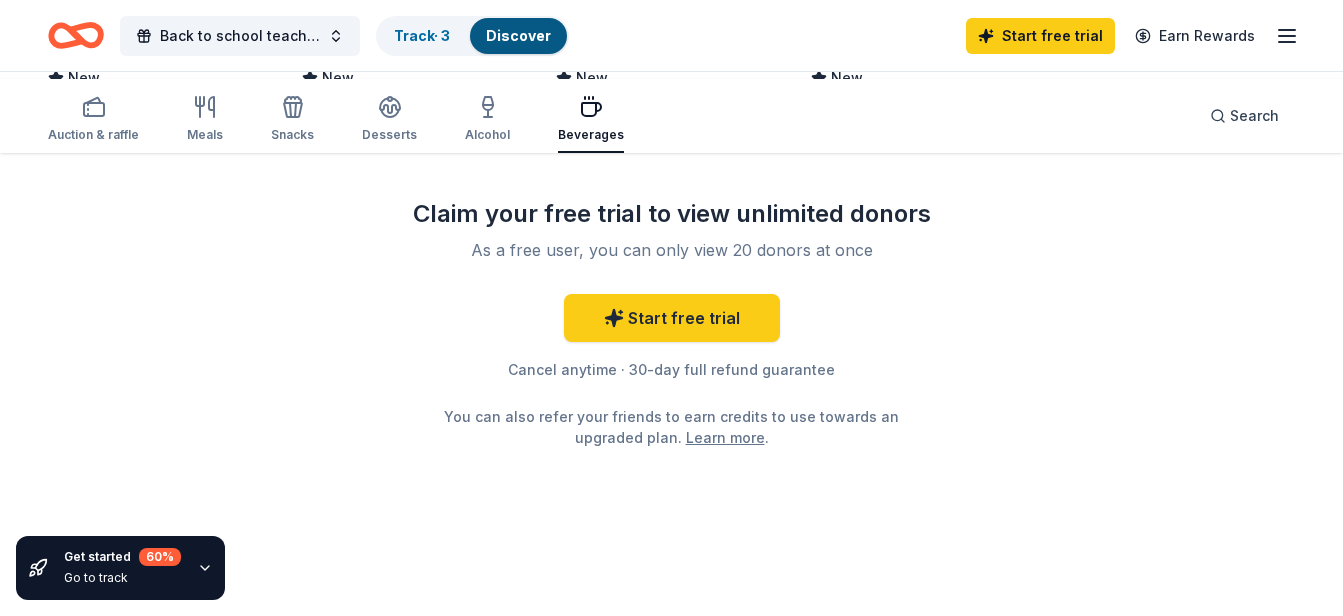 scroll, scrollTop: 1700, scrollLeft: 0, axis: vertical 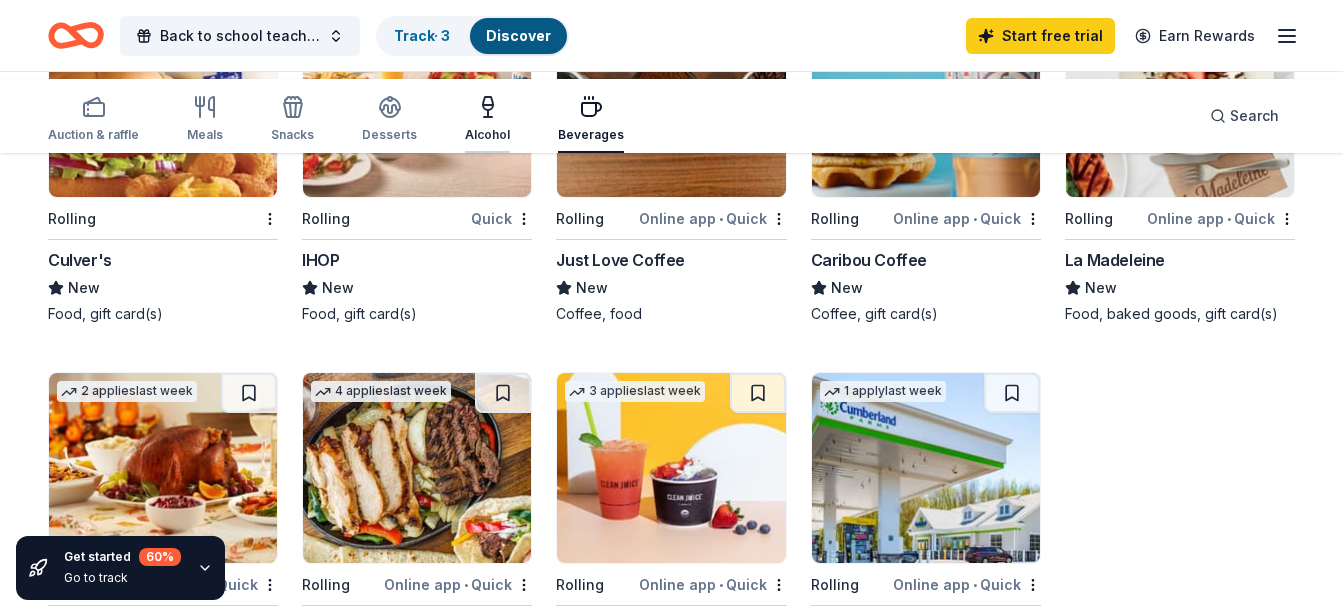 click on "Alcohol" at bounding box center (487, 119) 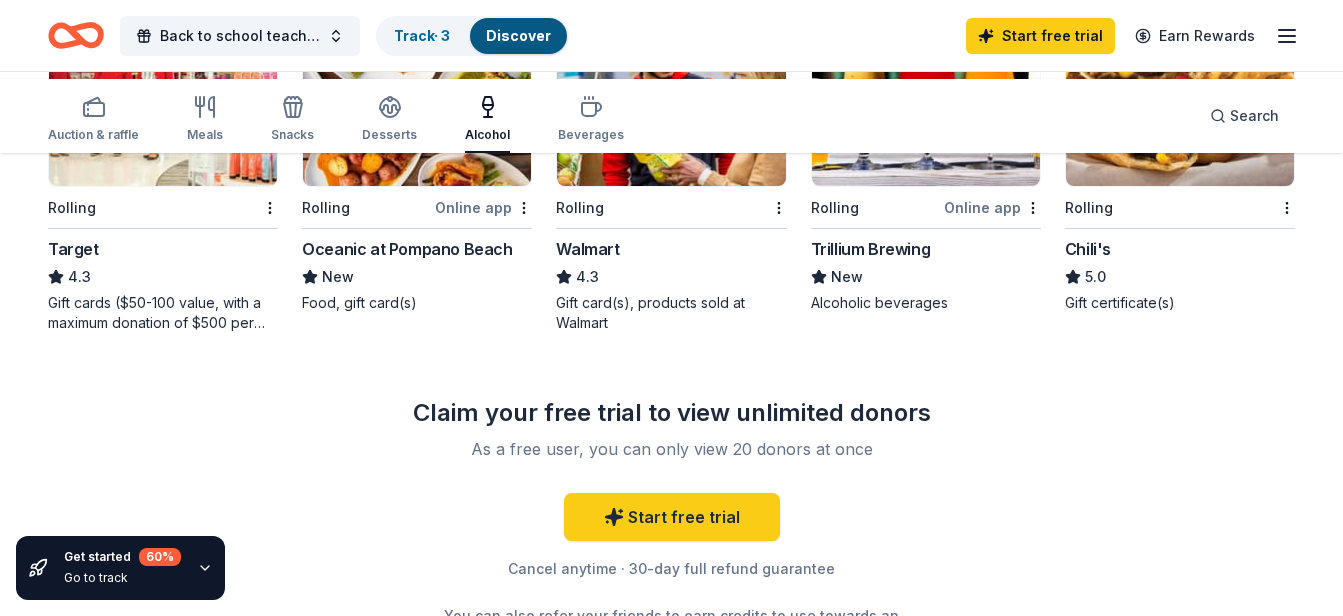 scroll, scrollTop: 700, scrollLeft: 0, axis: vertical 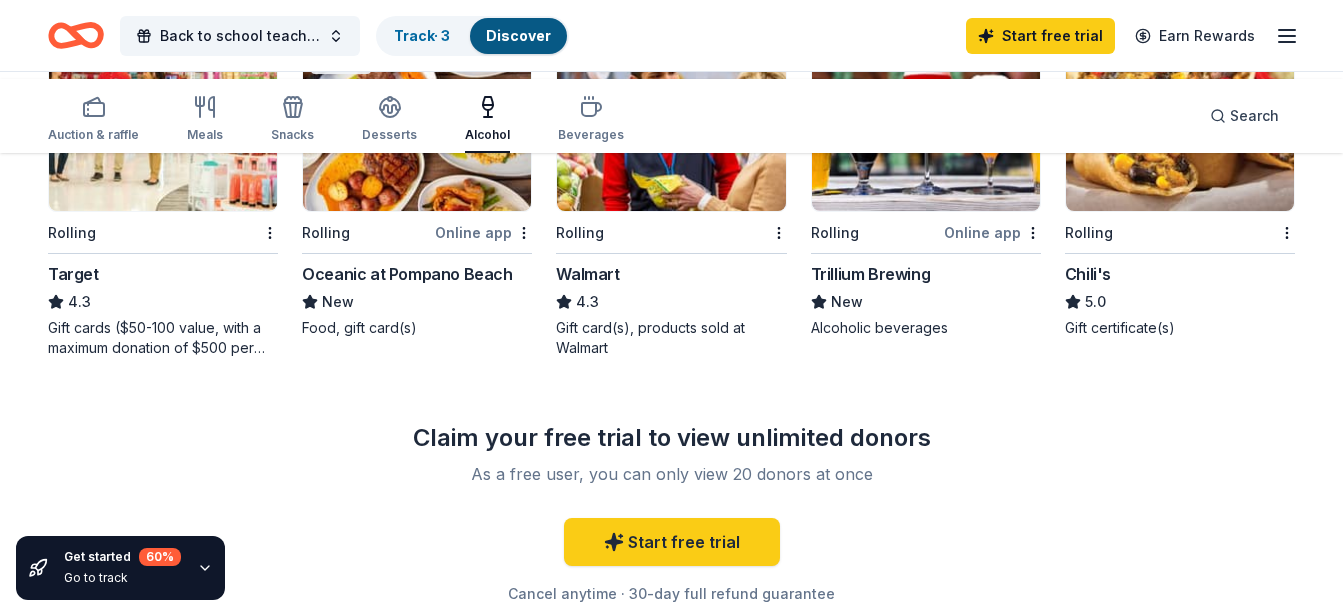click at bounding box center (1180, 116) 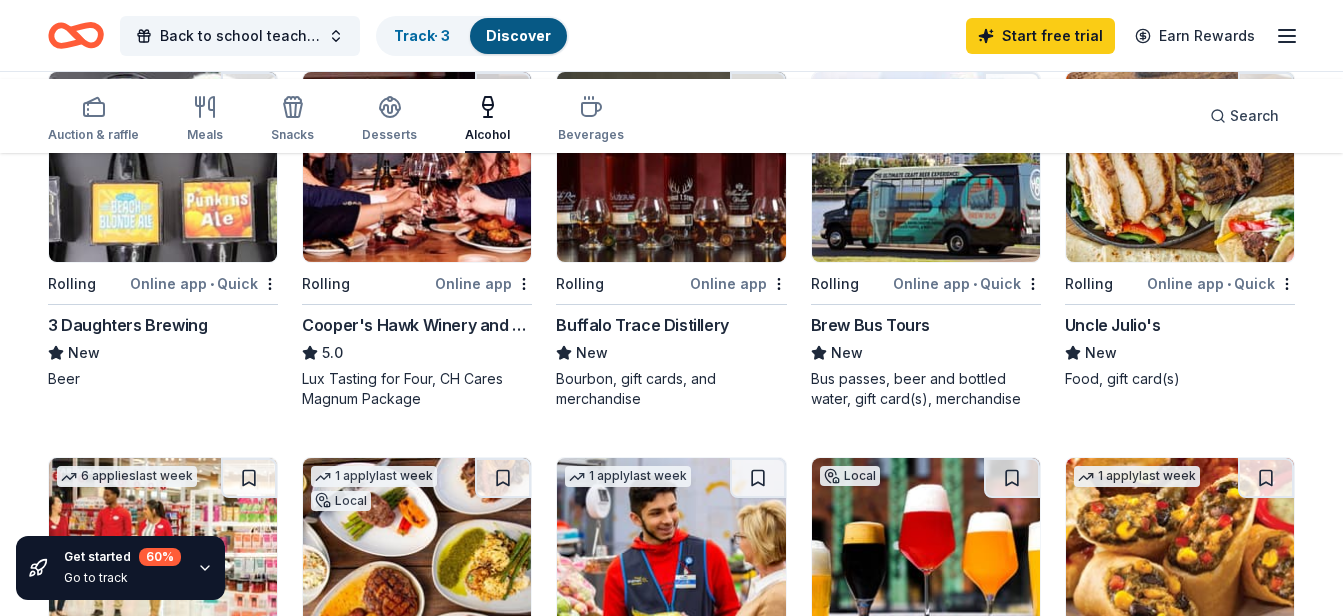 scroll, scrollTop: 0, scrollLeft: 0, axis: both 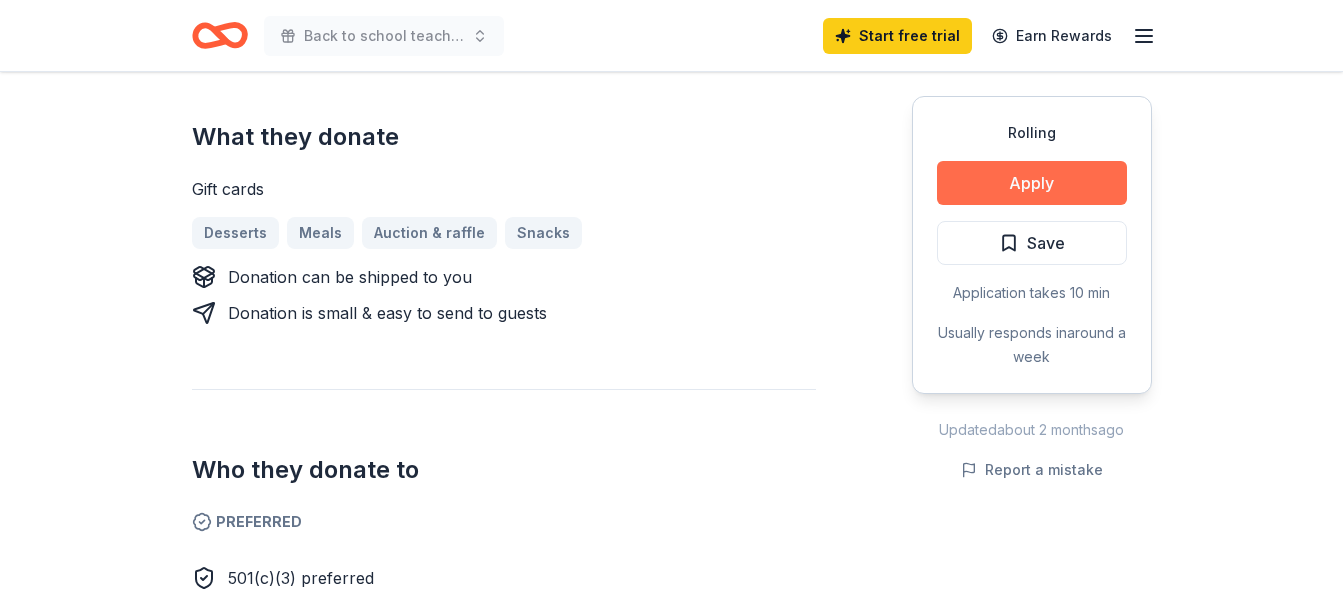 click on "Apply" at bounding box center [1032, 183] 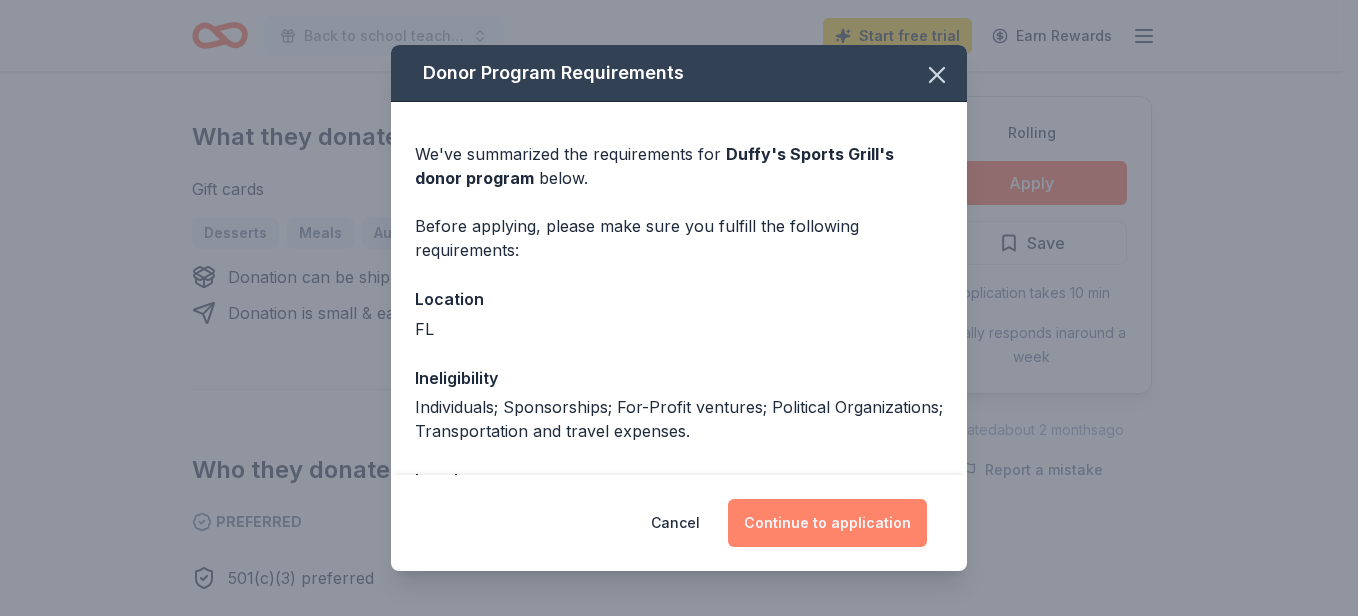 click on "Continue to application" at bounding box center (827, 523) 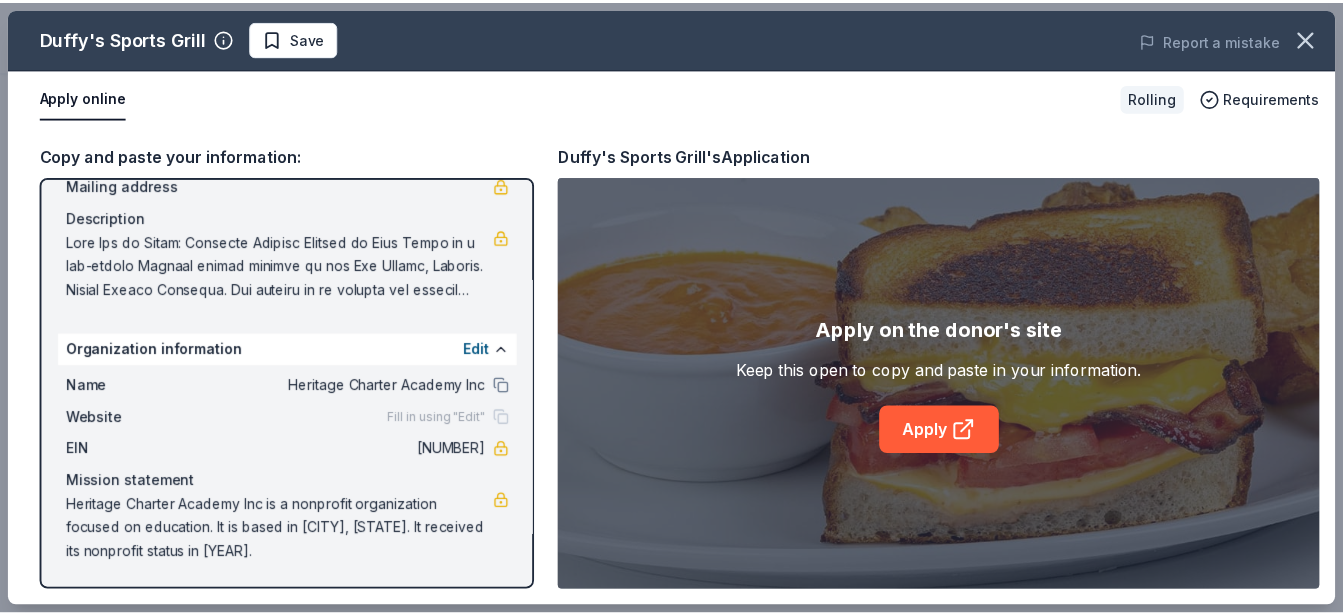 scroll, scrollTop: 379, scrollLeft: 0, axis: vertical 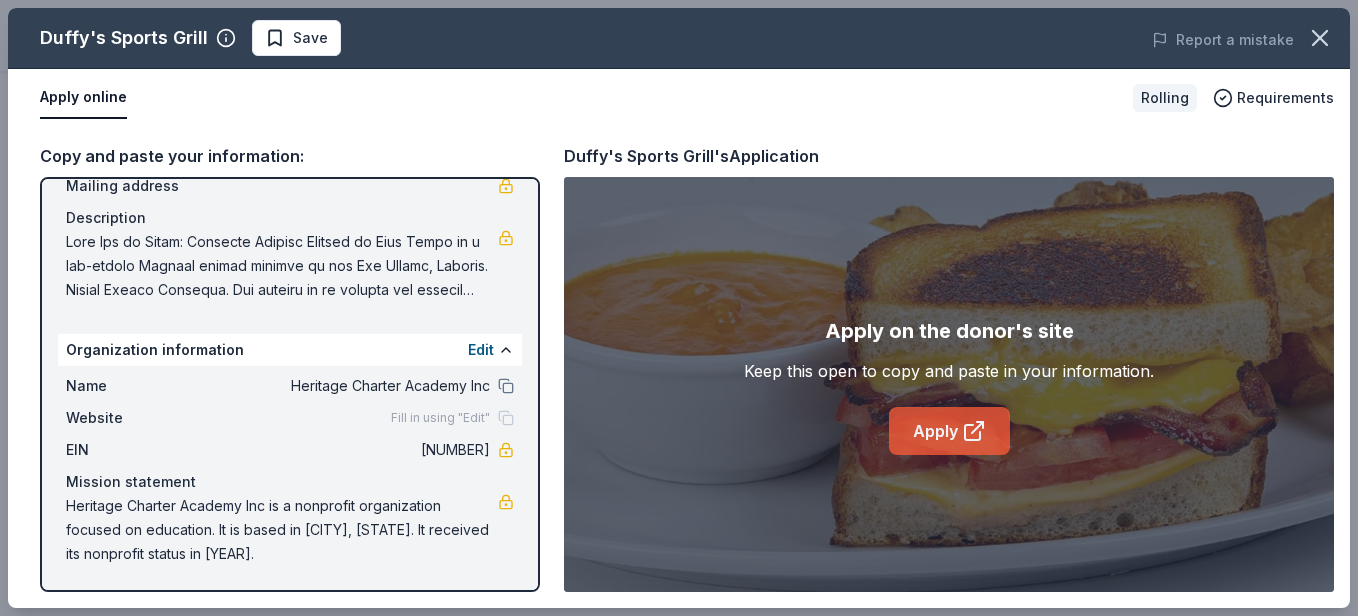 click on "Apply" at bounding box center [949, 431] 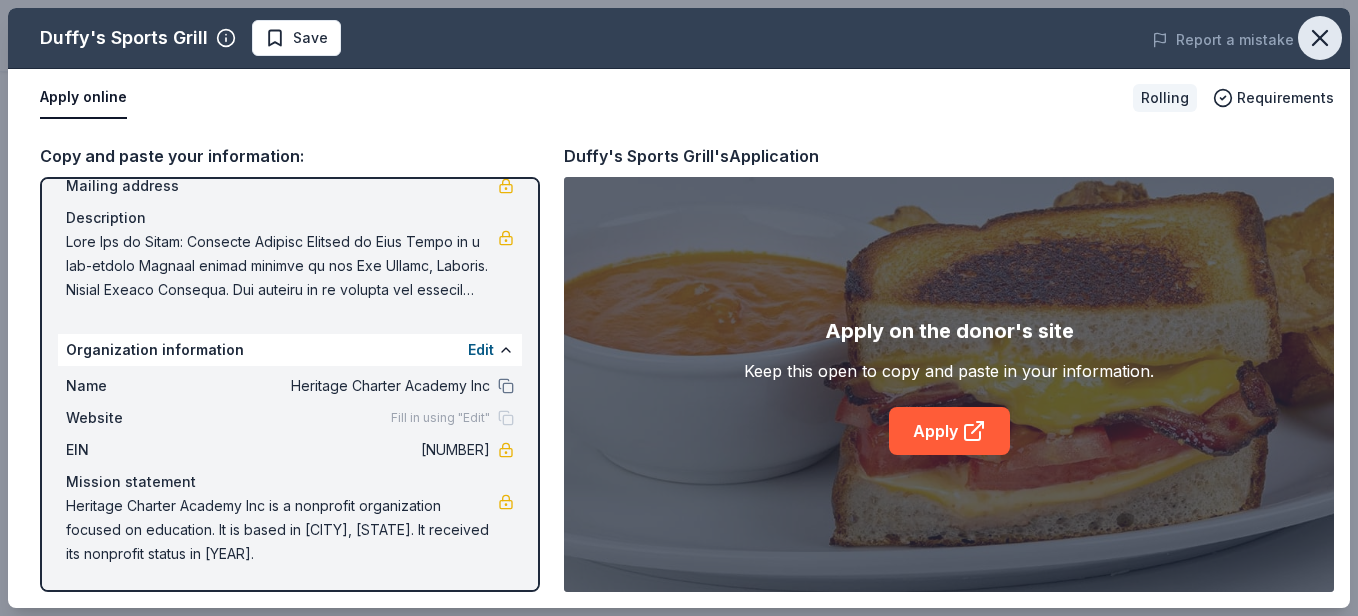 click 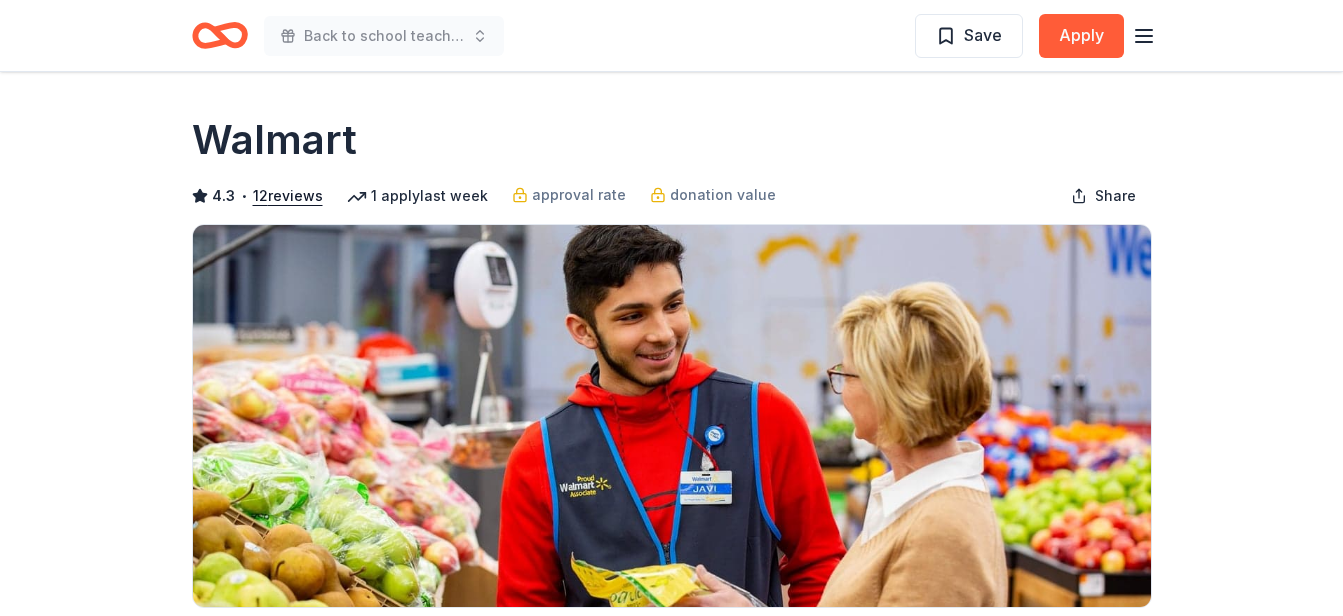 scroll, scrollTop: 105, scrollLeft: 0, axis: vertical 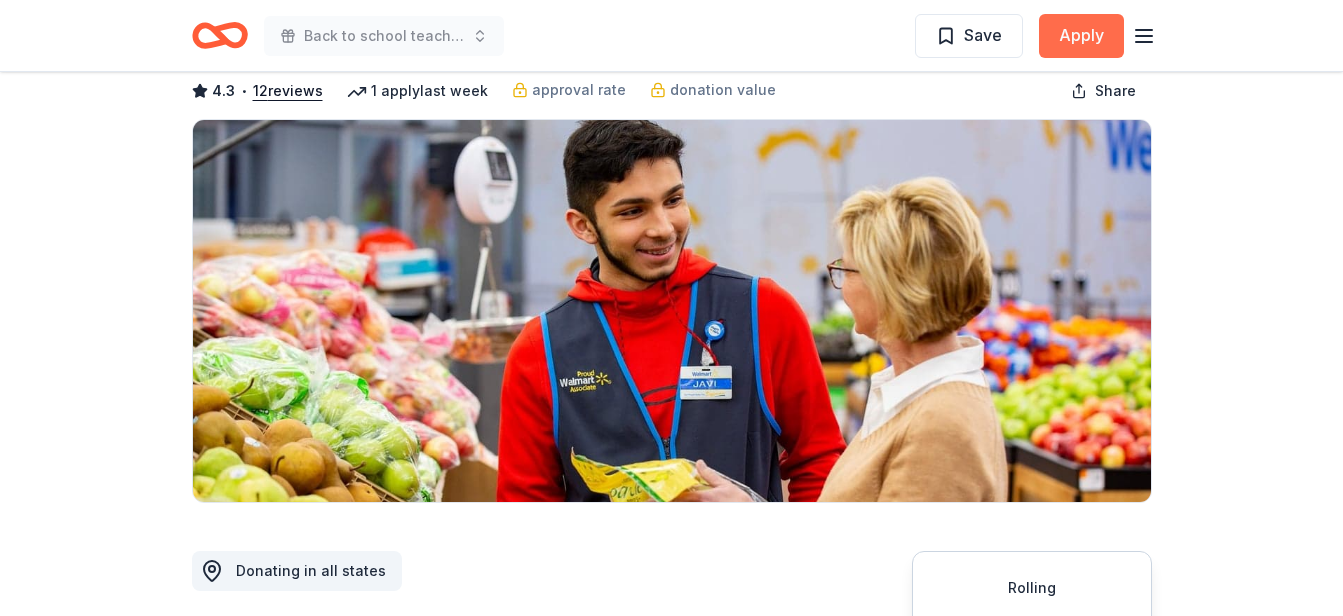 click on "Apply" at bounding box center (1081, 36) 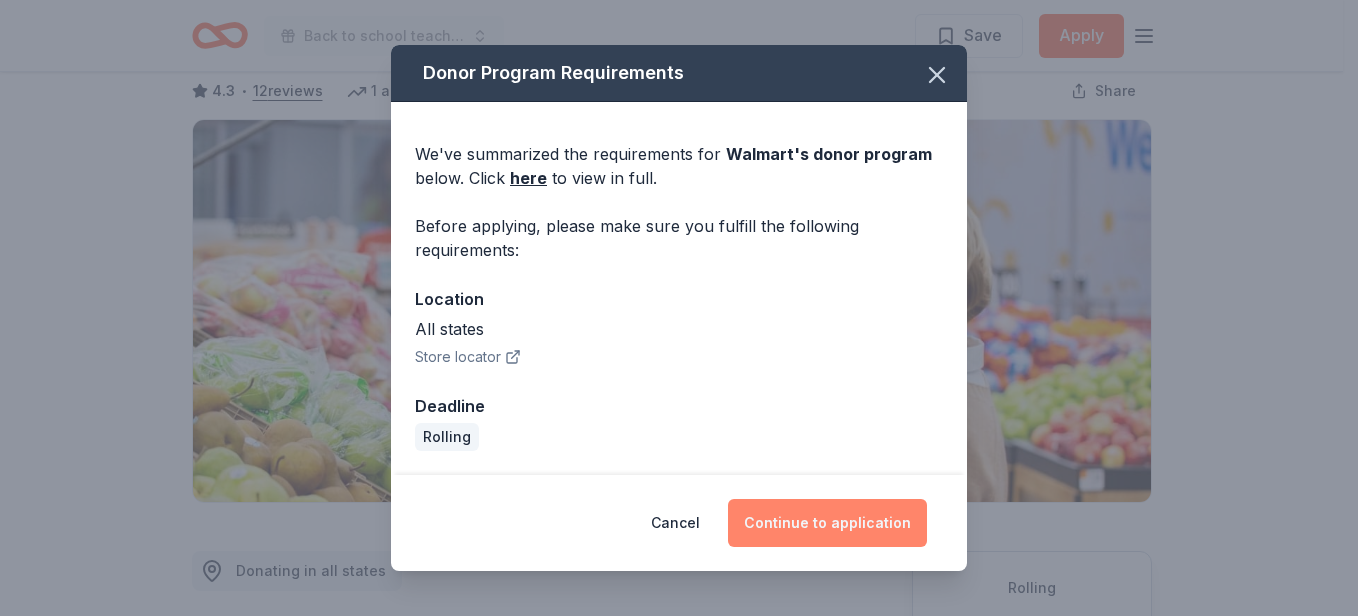 click on "Continue to application" at bounding box center (827, 523) 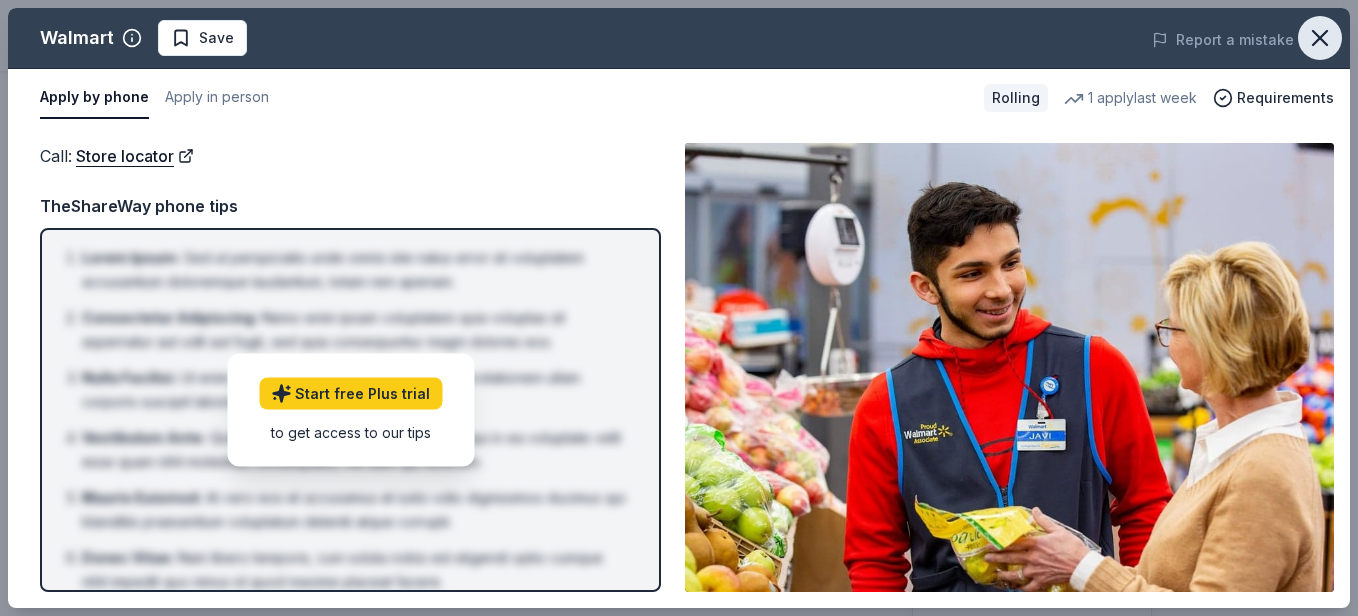 click 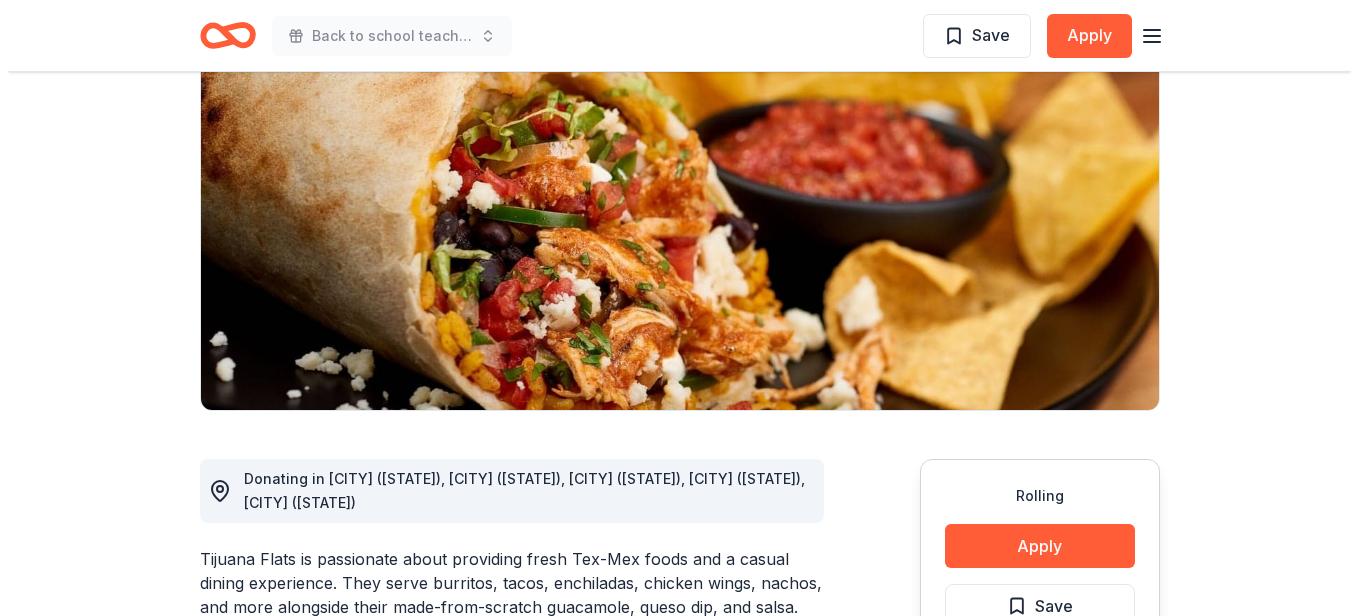 scroll, scrollTop: 205, scrollLeft: 0, axis: vertical 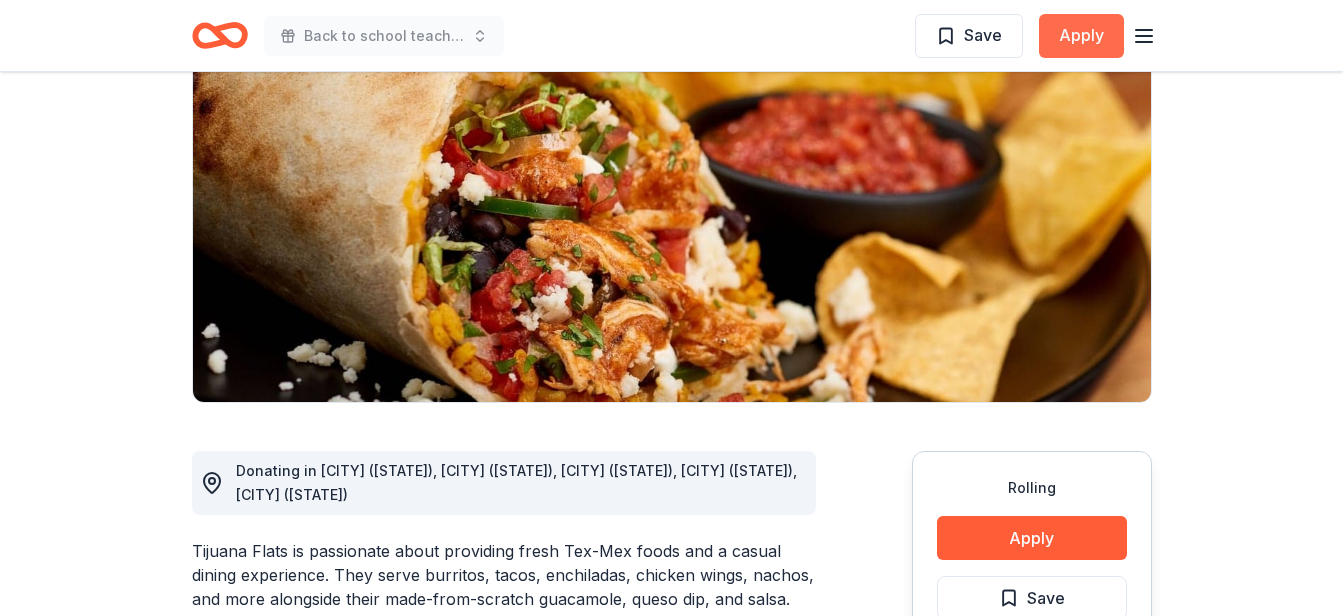 click on "Apply" at bounding box center (1081, 36) 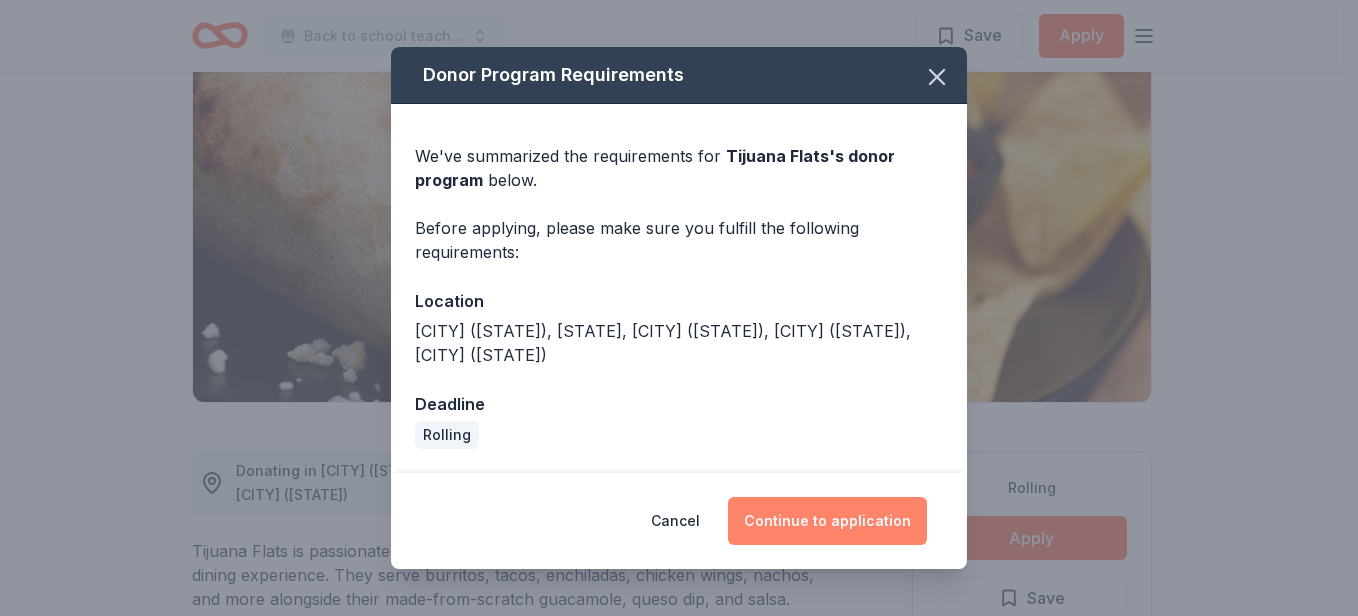 click on "Continue to application" at bounding box center (827, 521) 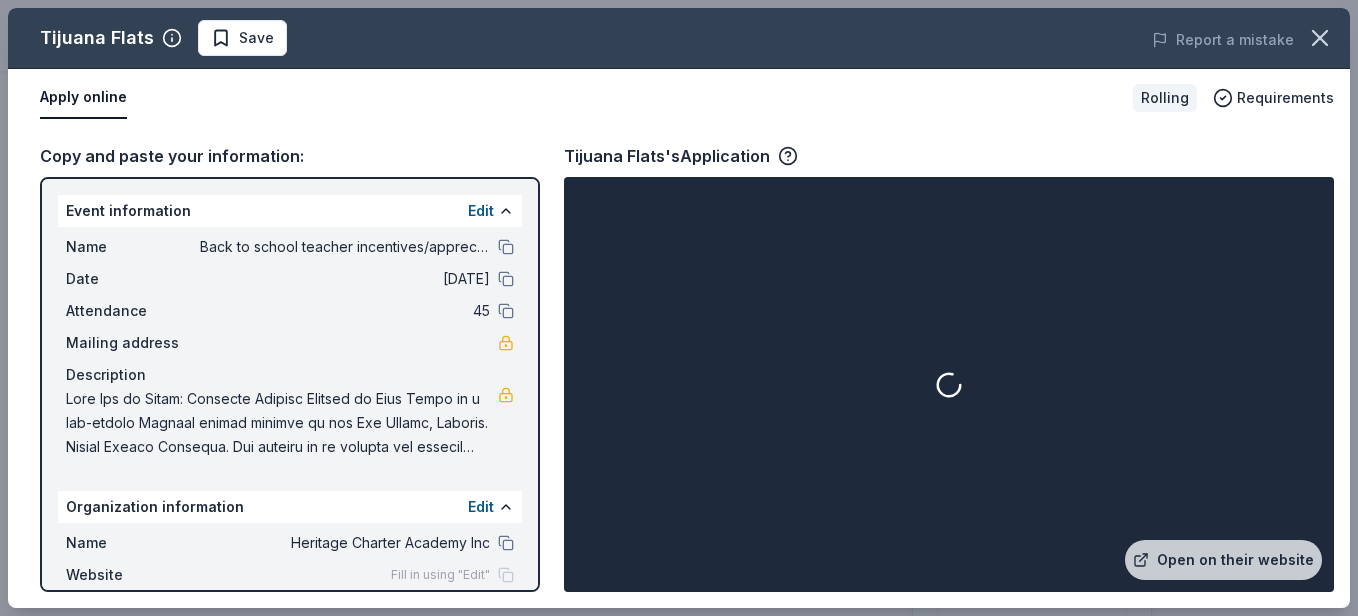 scroll, scrollTop: 379, scrollLeft: 0, axis: vertical 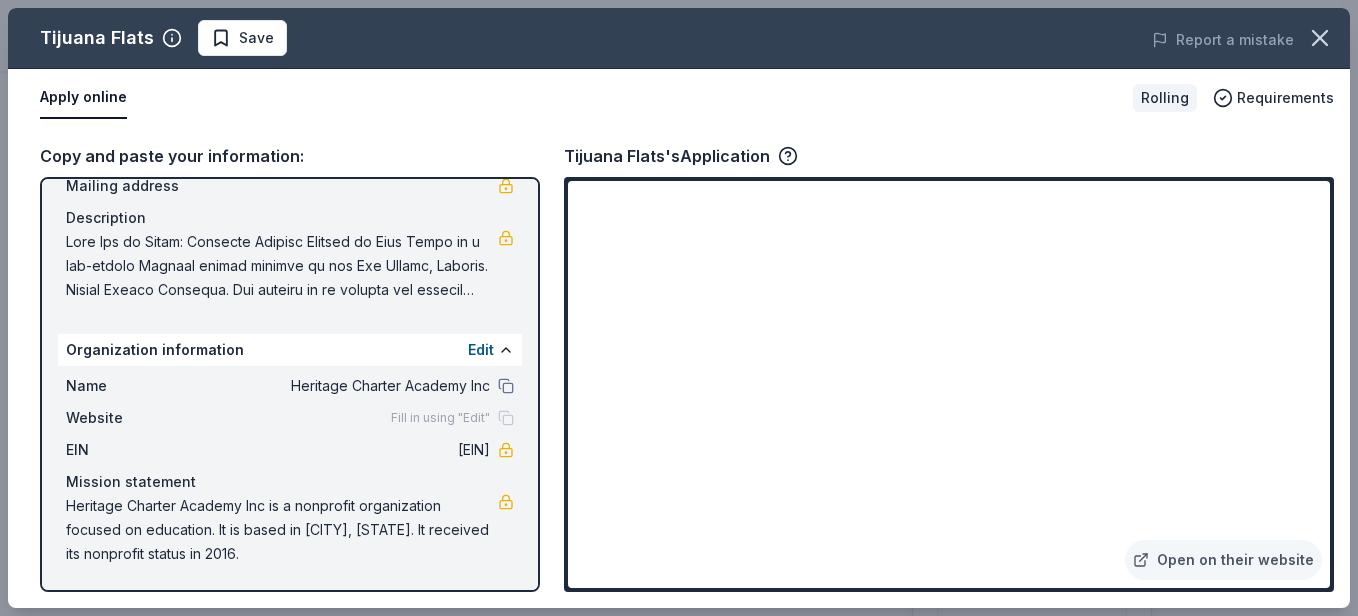 click on "Apply online" at bounding box center [83, 98] 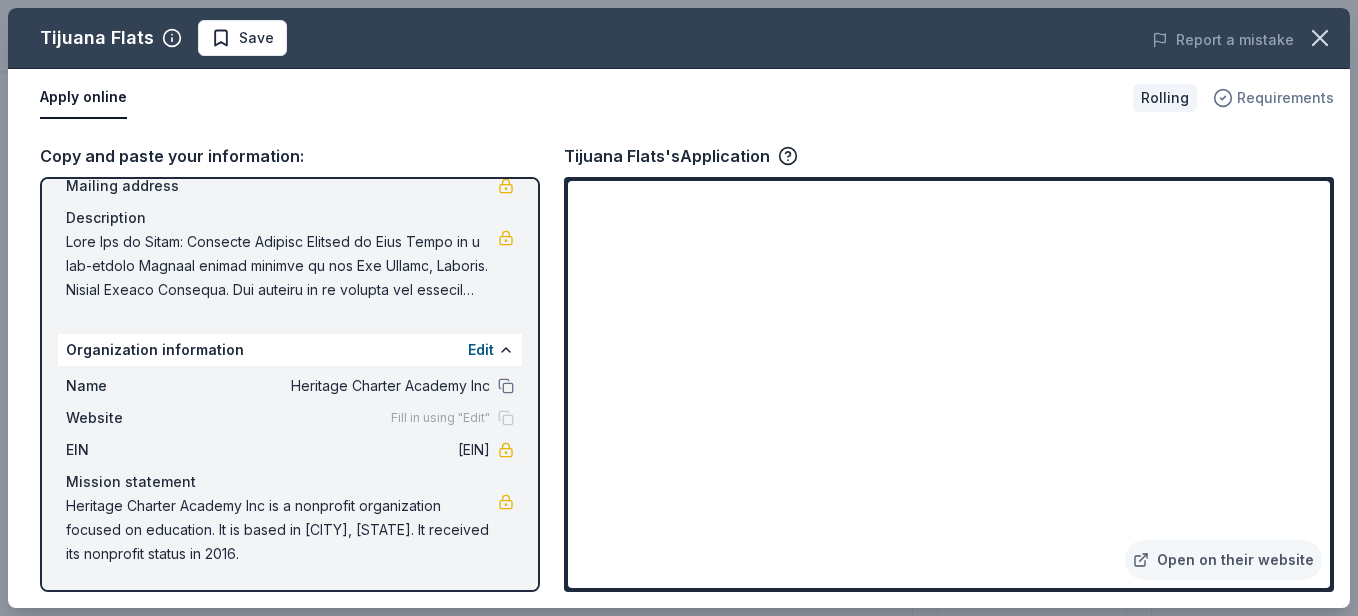 click on "Requirements" at bounding box center (1285, 98) 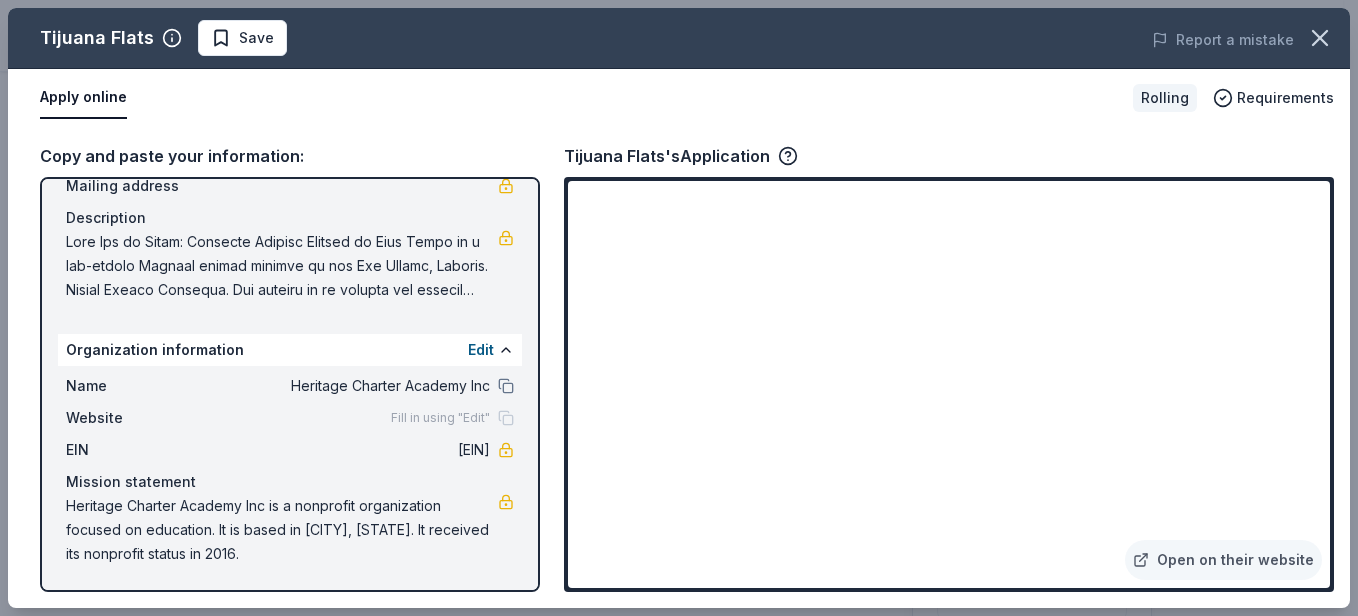 click on "Donor program requirements You are located within the following areas: "Mobile (AL), FL, Holly Springs (NC), Pigeon Forge (TN), Virginia Beach (VA)"" at bounding box center [1120, -534] 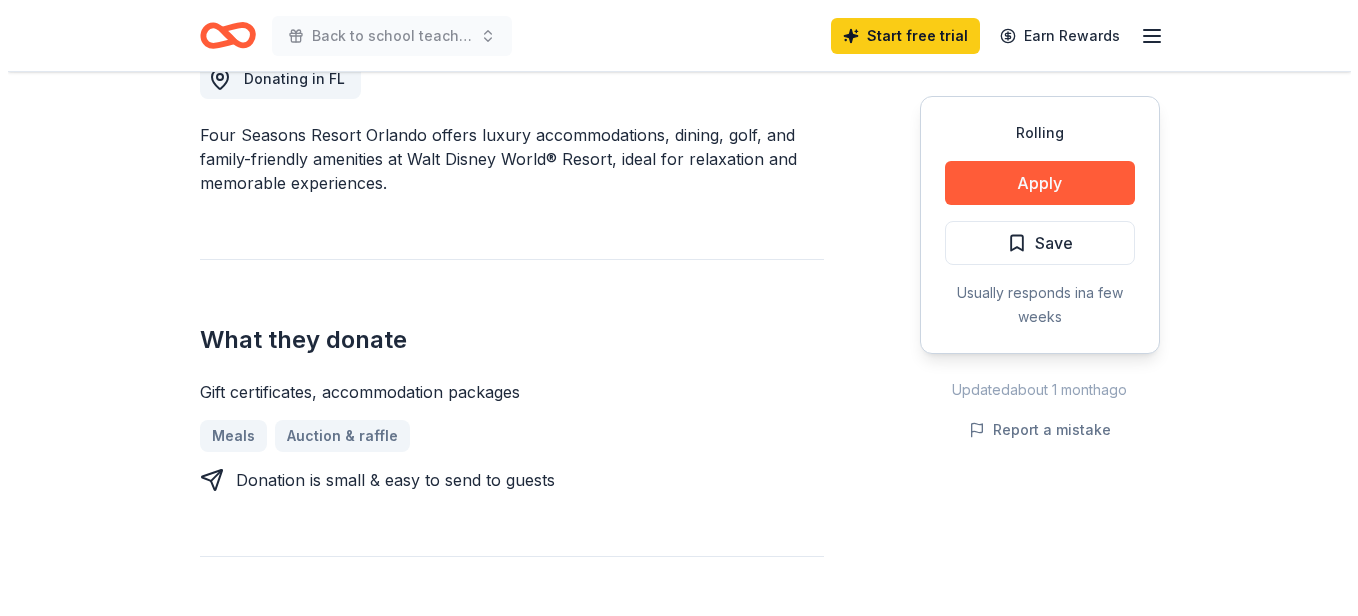 scroll, scrollTop: 600, scrollLeft: 0, axis: vertical 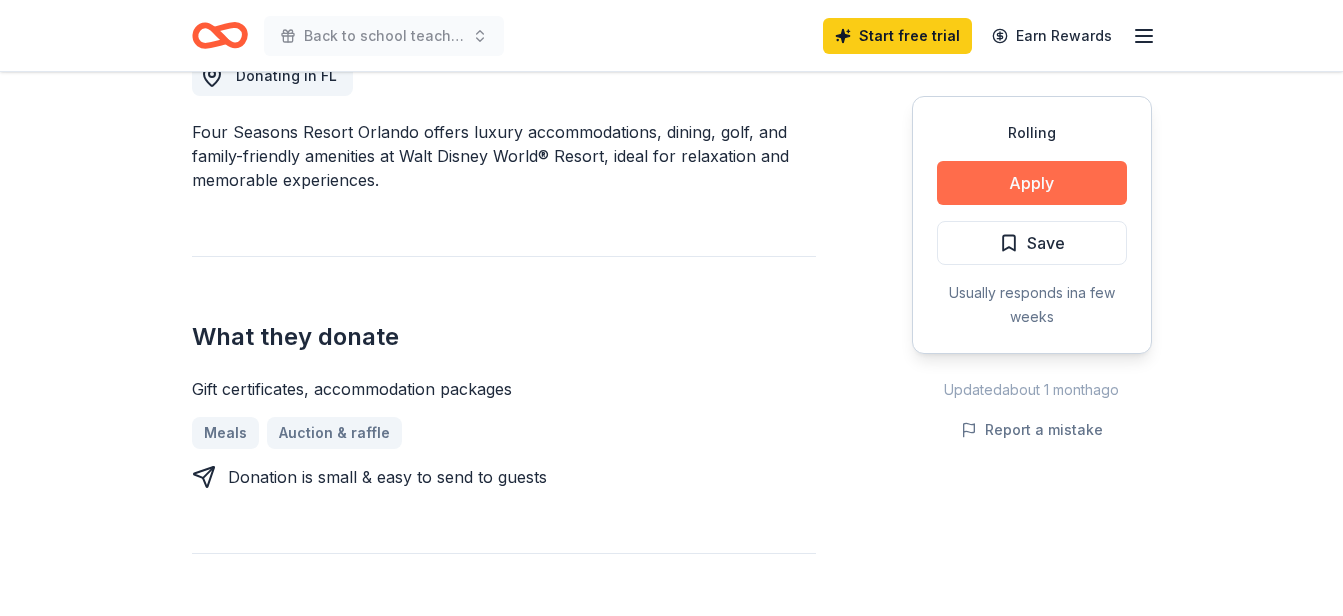 click on "Apply" at bounding box center [1032, 183] 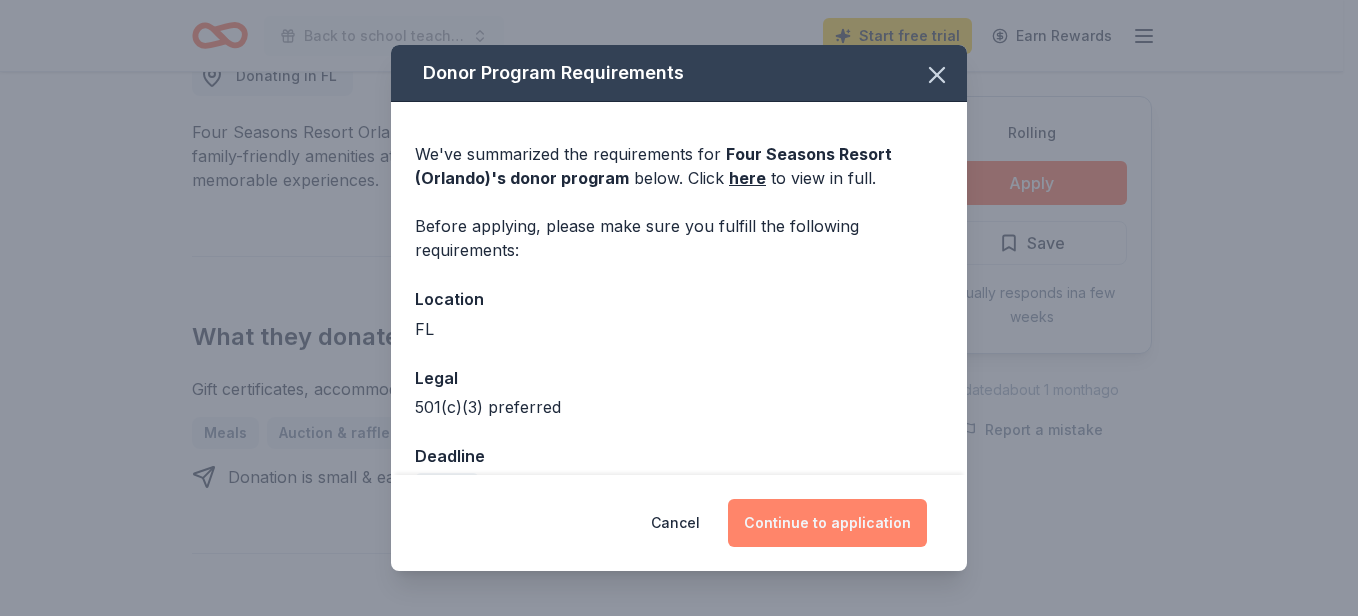 click on "Continue to application" at bounding box center (827, 523) 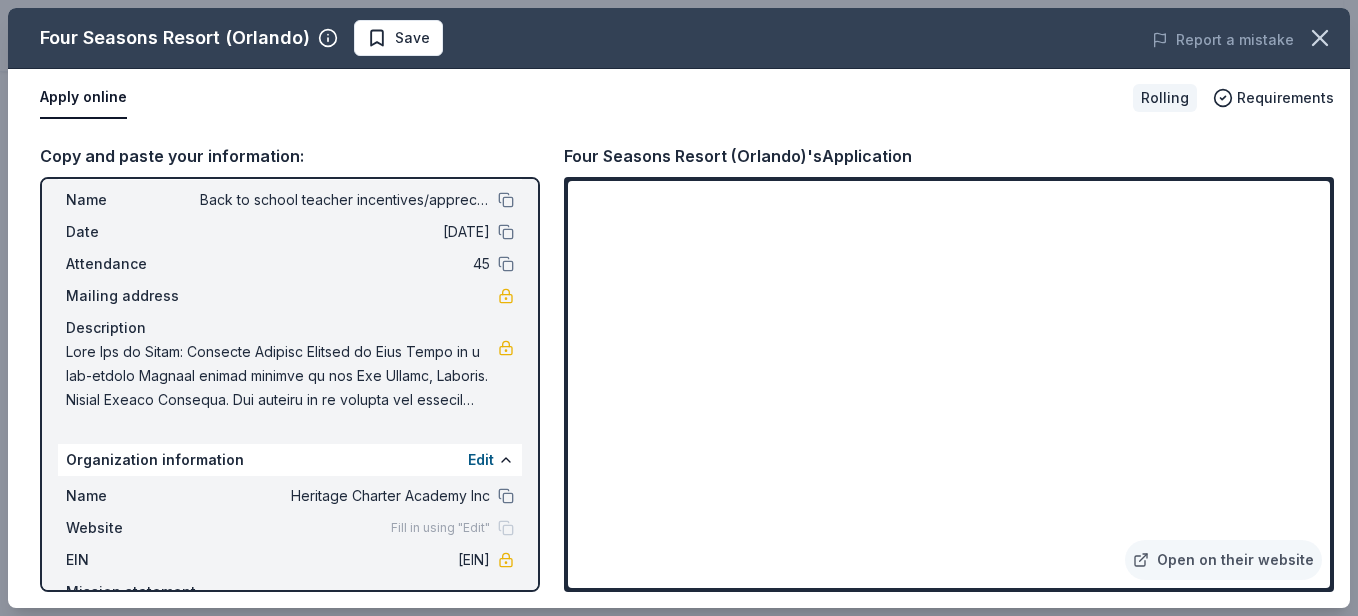 scroll, scrollTop: 0, scrollLeft: 0, axis: both 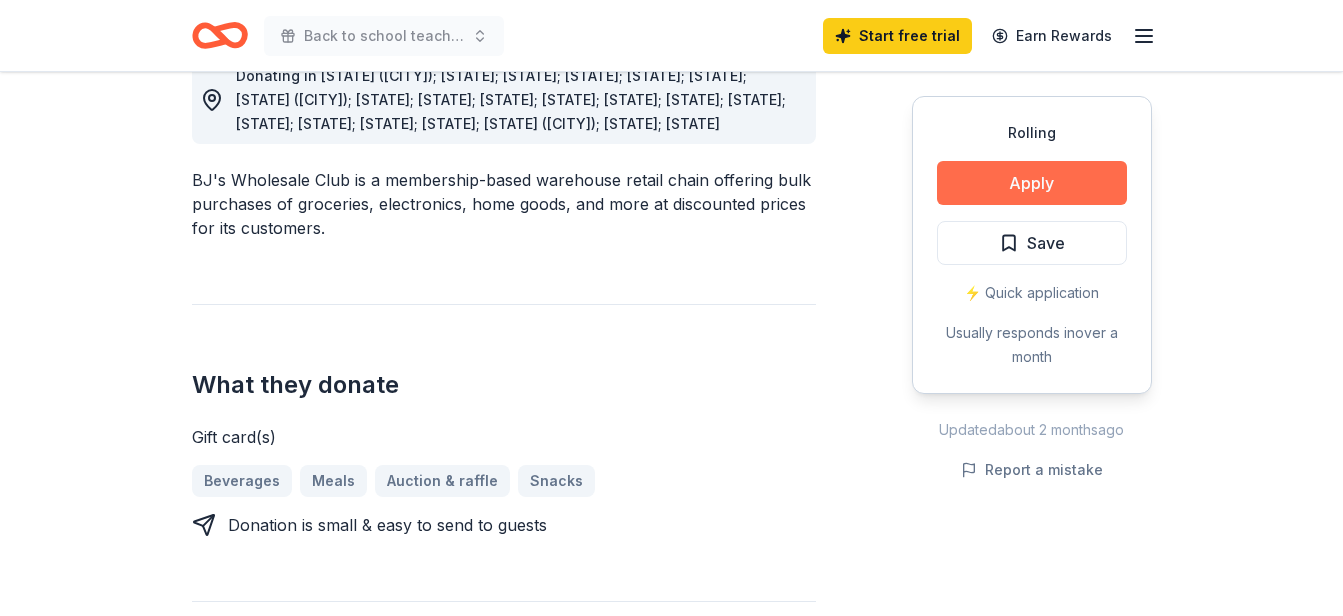 click on "Apply" at bounding box center (1032, 183) 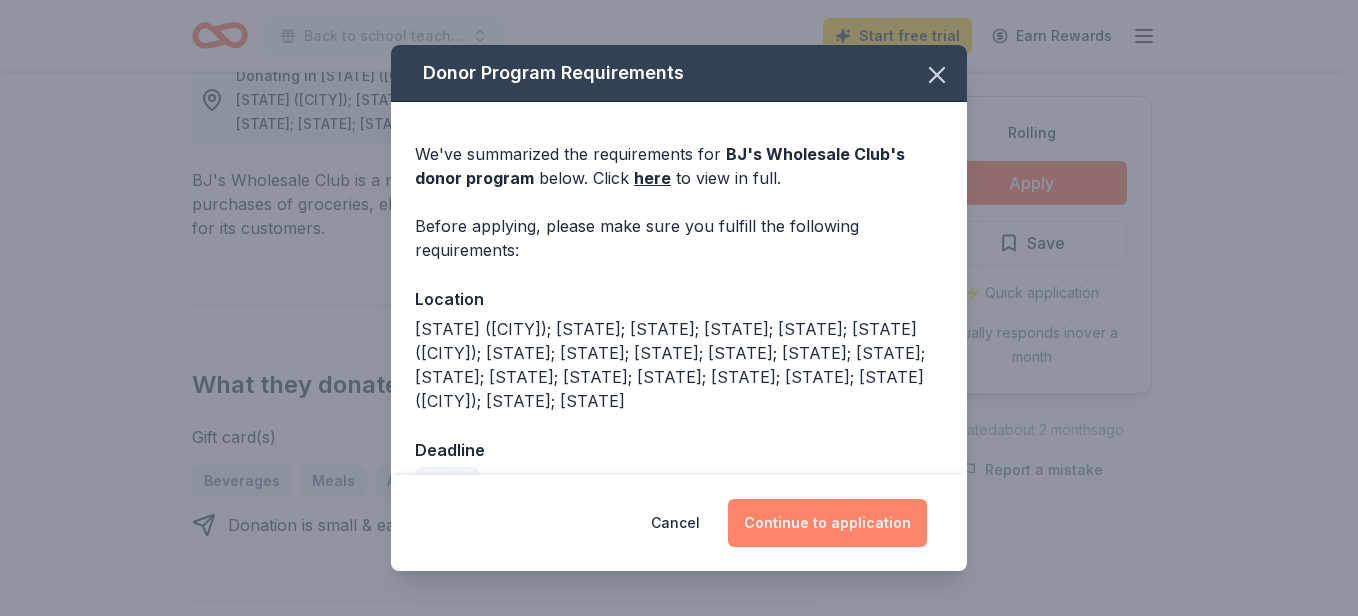 click on "Continue to application" at bounding box center [827, 523] 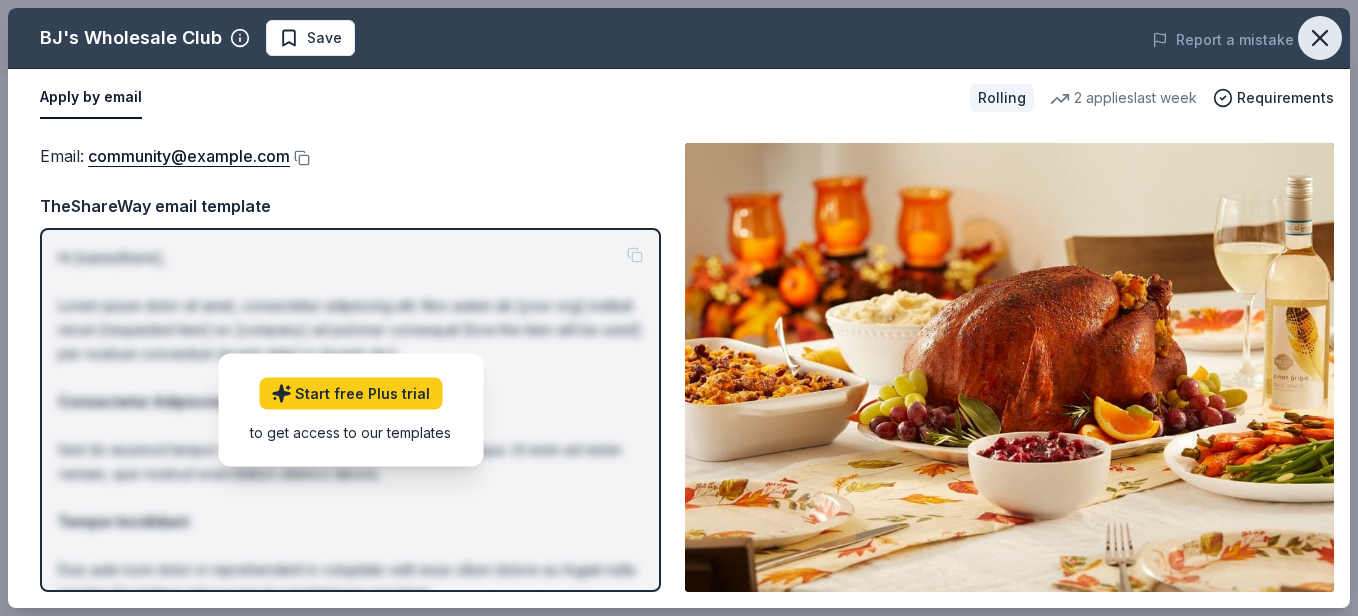 click 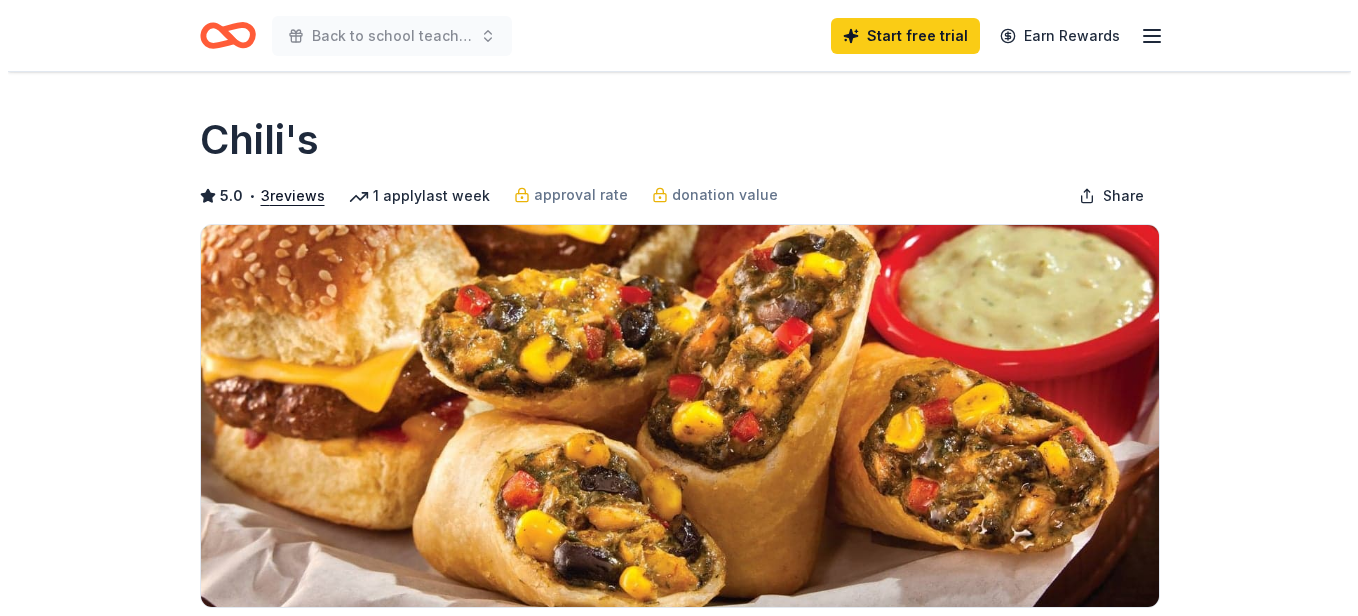 scroll, scrollTop: 0, scrollLeft: 0, axis: both 